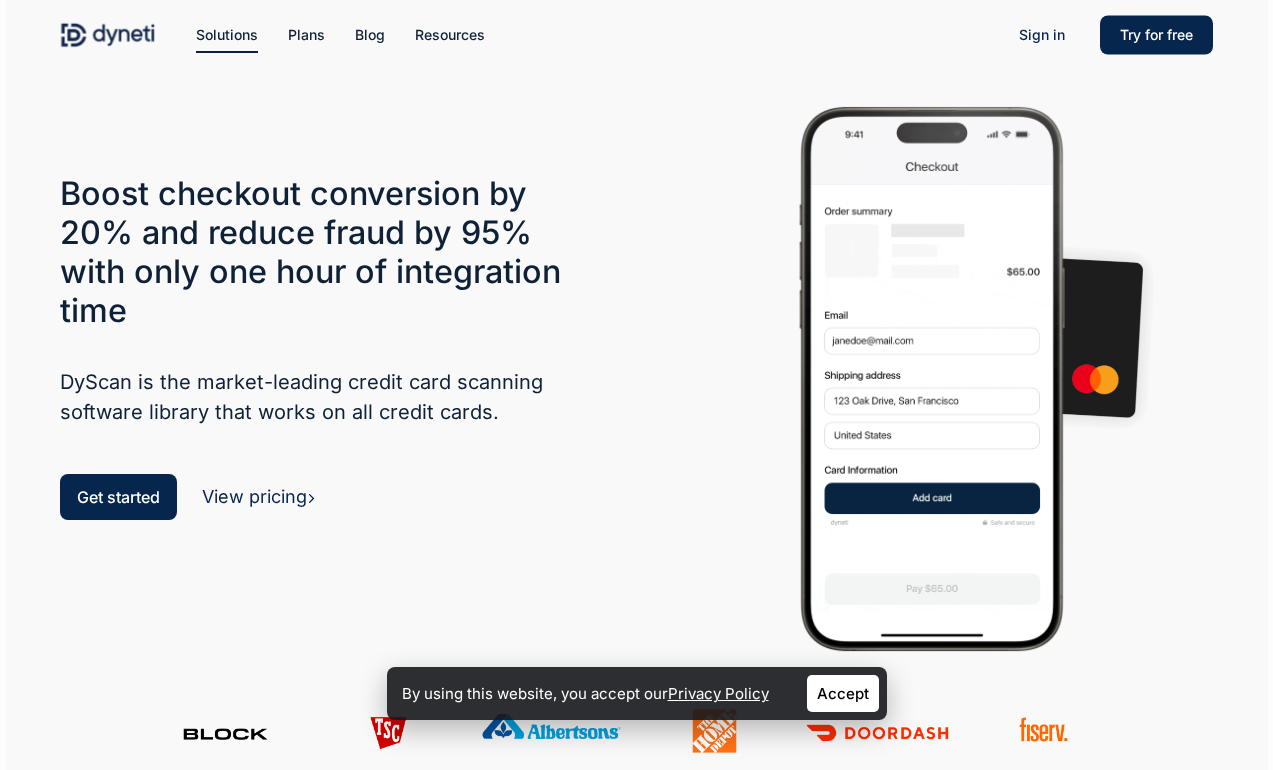 scroll, scrollTop: 0, scrollLeft: 0, axis: both 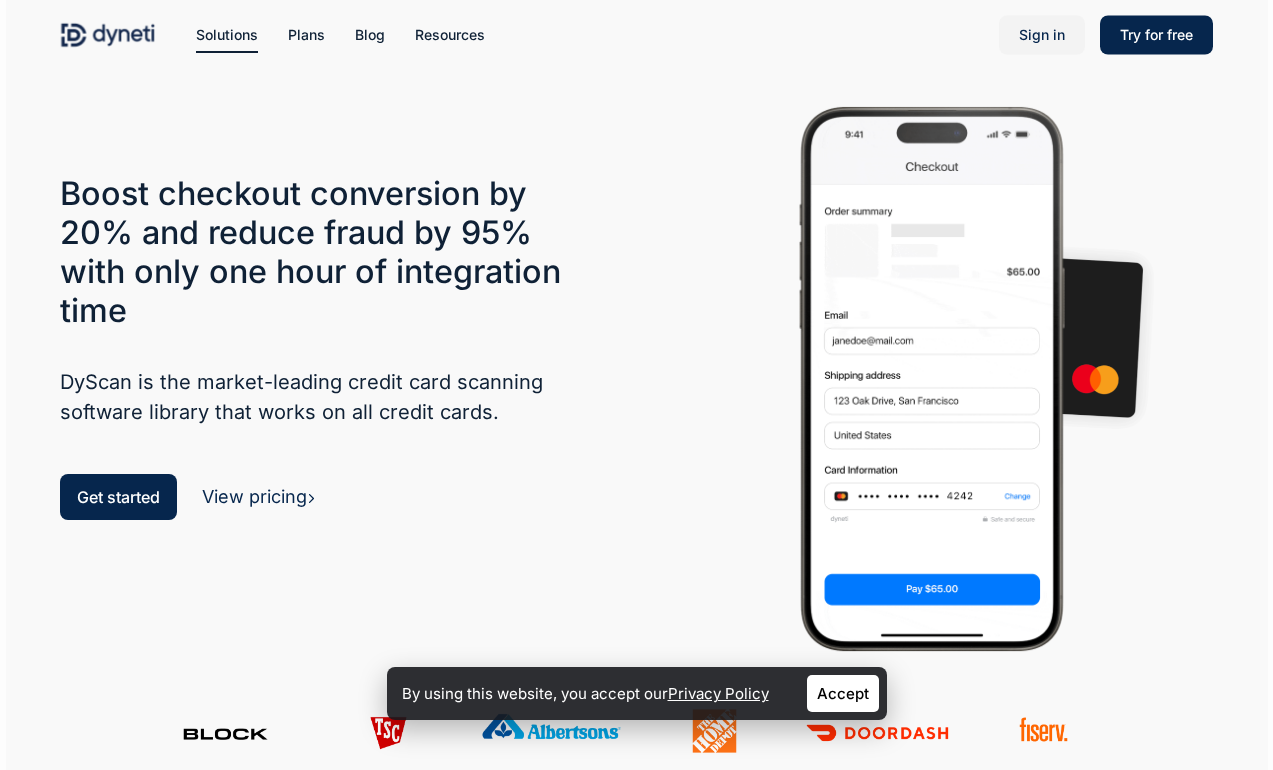 click on "Sign in" at bounding box center [1042, 34] 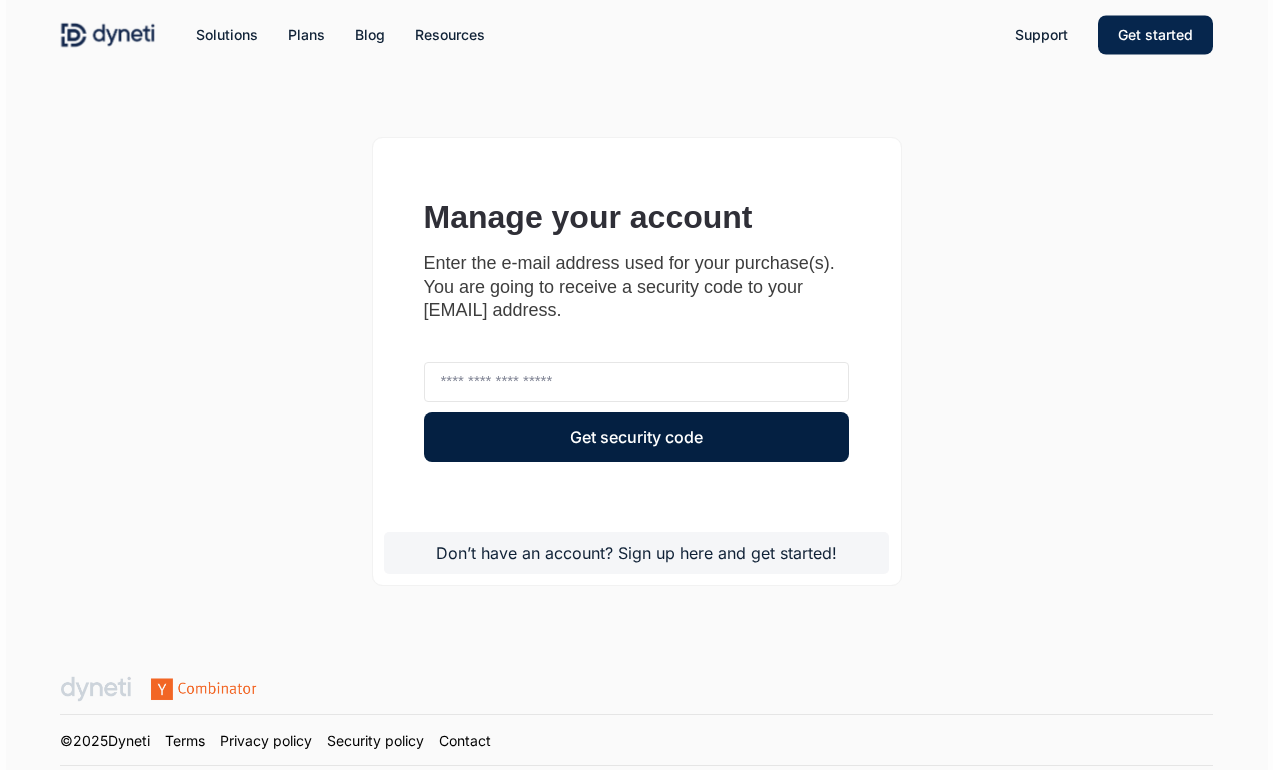 scroll, scrollTop: 0, scrollLeft: 0, axis: both 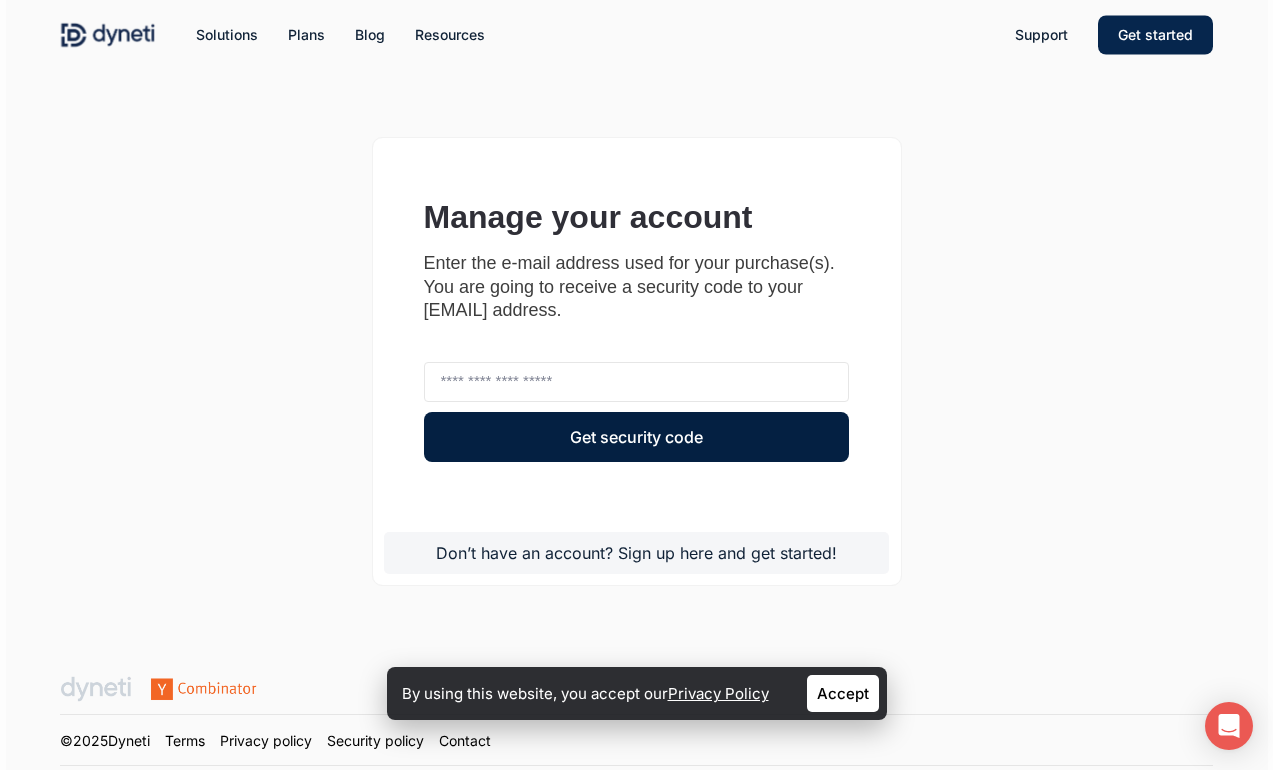 click at bounding box center (637, 553) 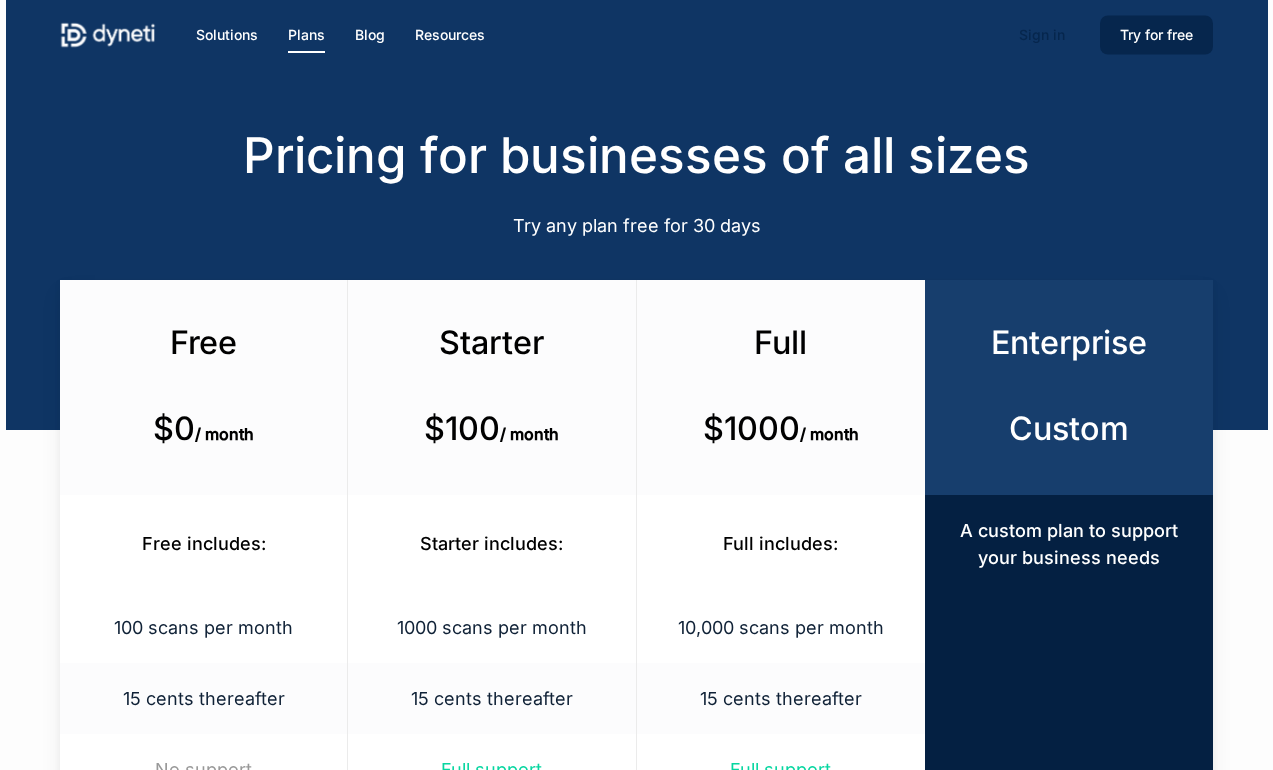 scroll, scrollTop: 0, scrollLeft: 0, axis: both 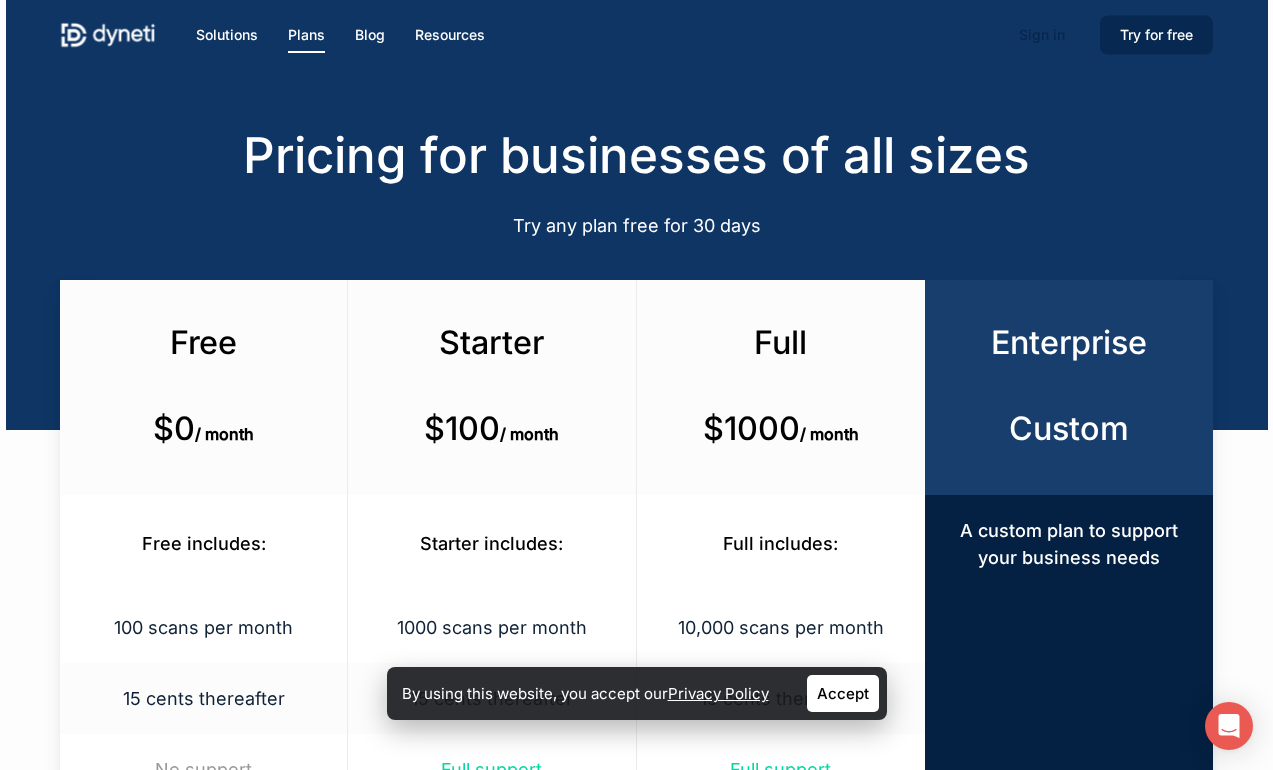 click on "Try for free" at bounding box center (1156, 34) 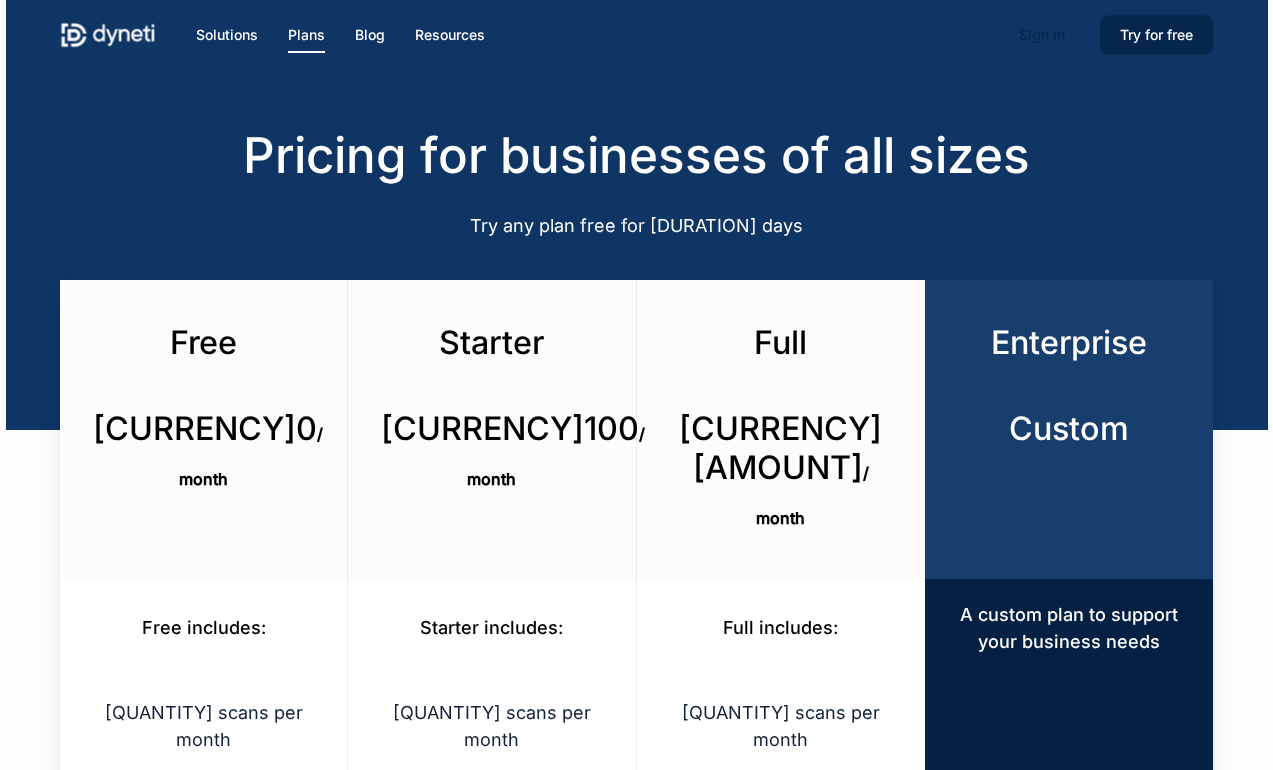 scroll, scrollTop: 0, scrollLeft: 0, axis: both 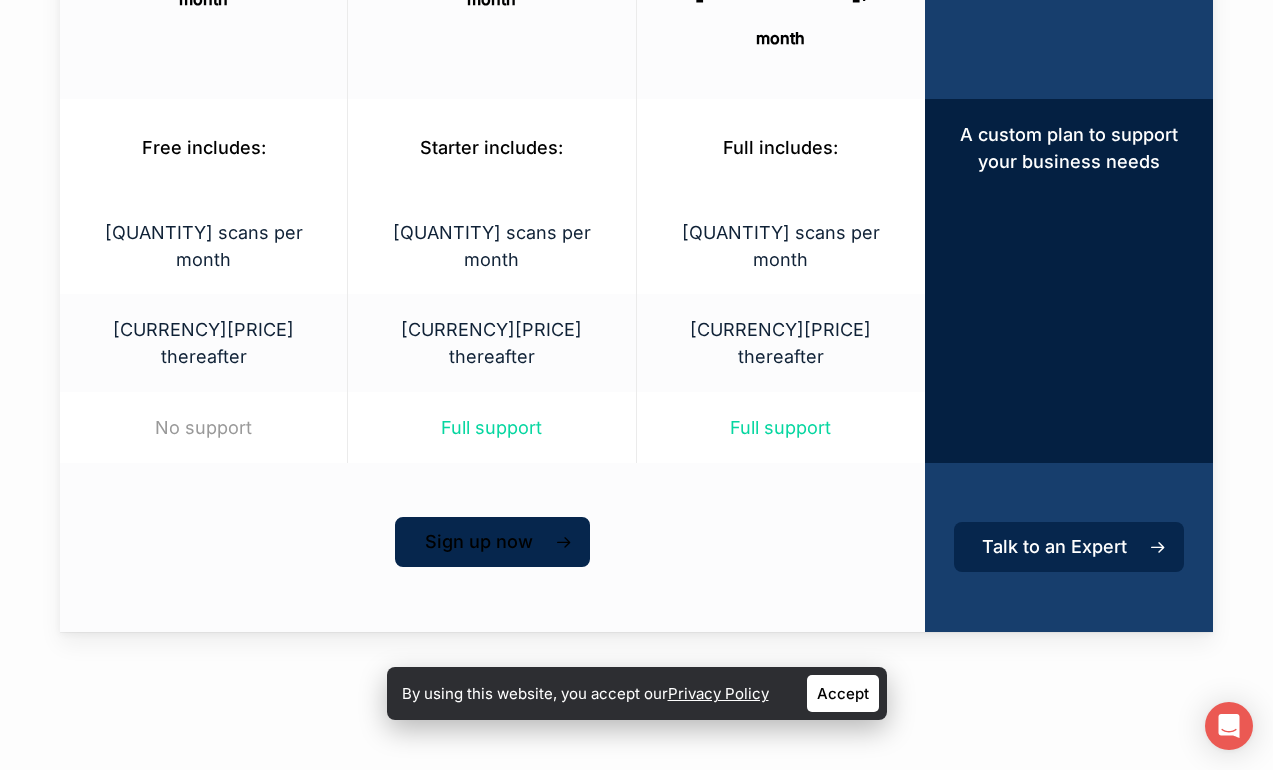 click on "Sign up now" at bounding box center [479, 542] 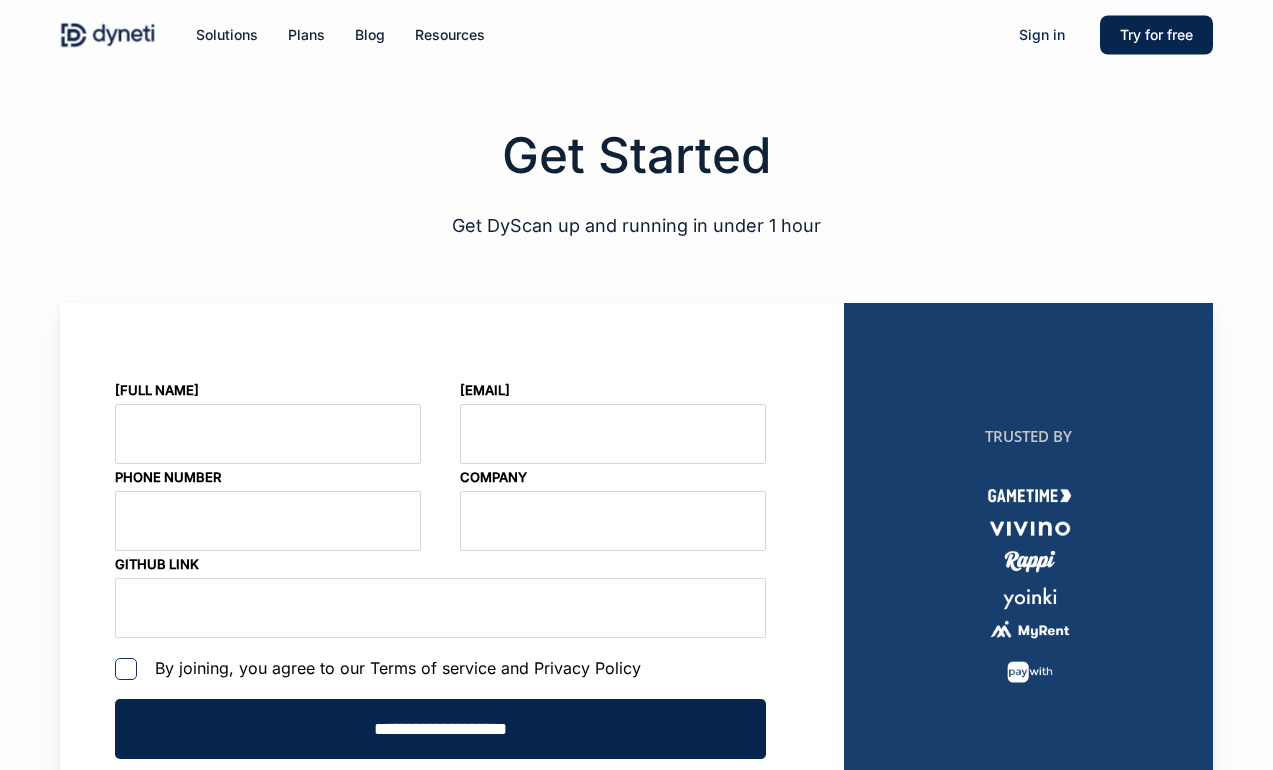 scroll, scrollTop: 0, scrollLeft: 0, axis: both 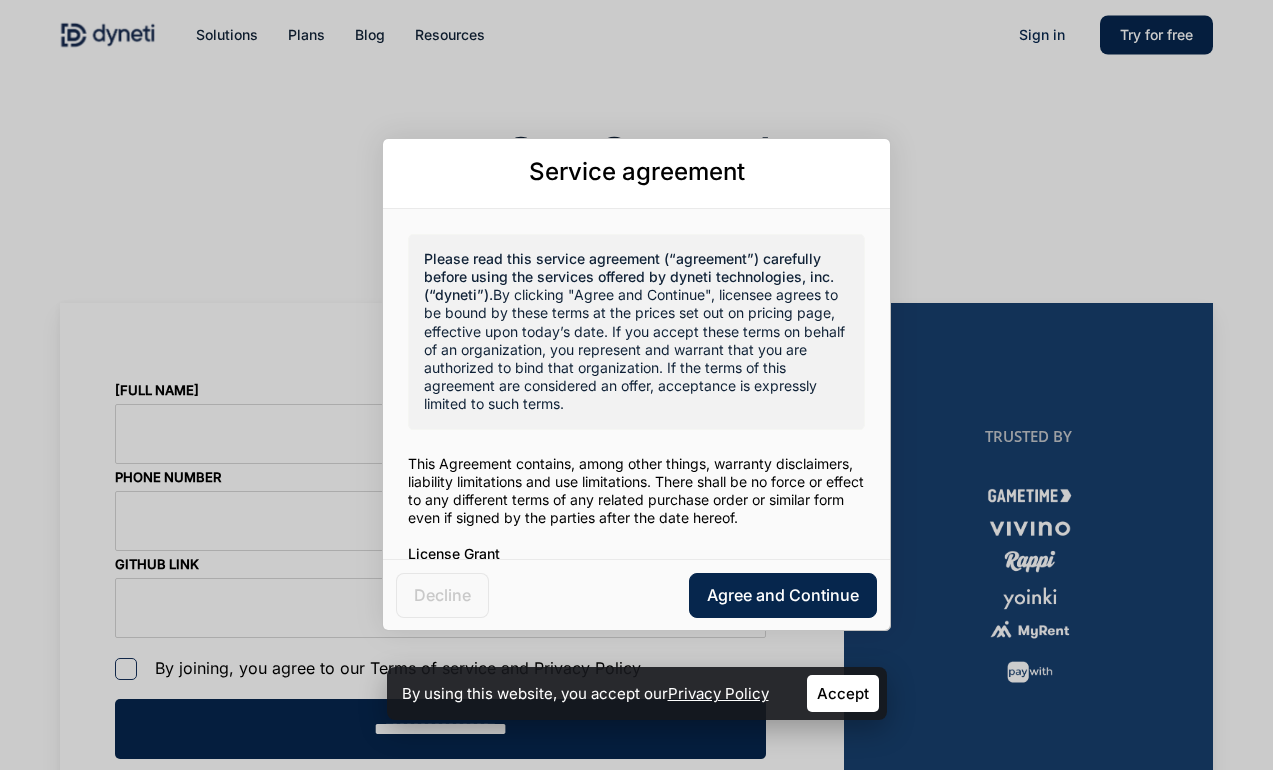 click on "Agree and Continue" at bounding box center (783, 595) 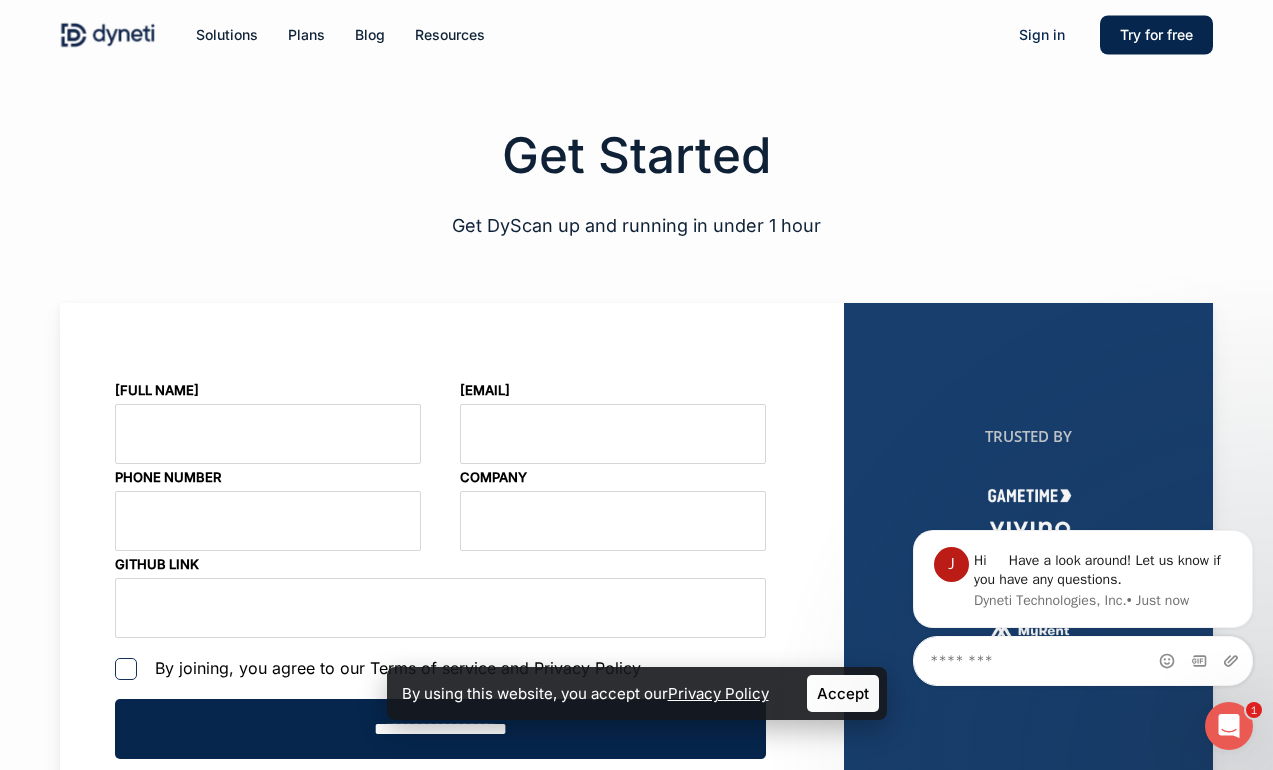 scroll, scrollTop: 0, scrollLeft: 0, axis: both 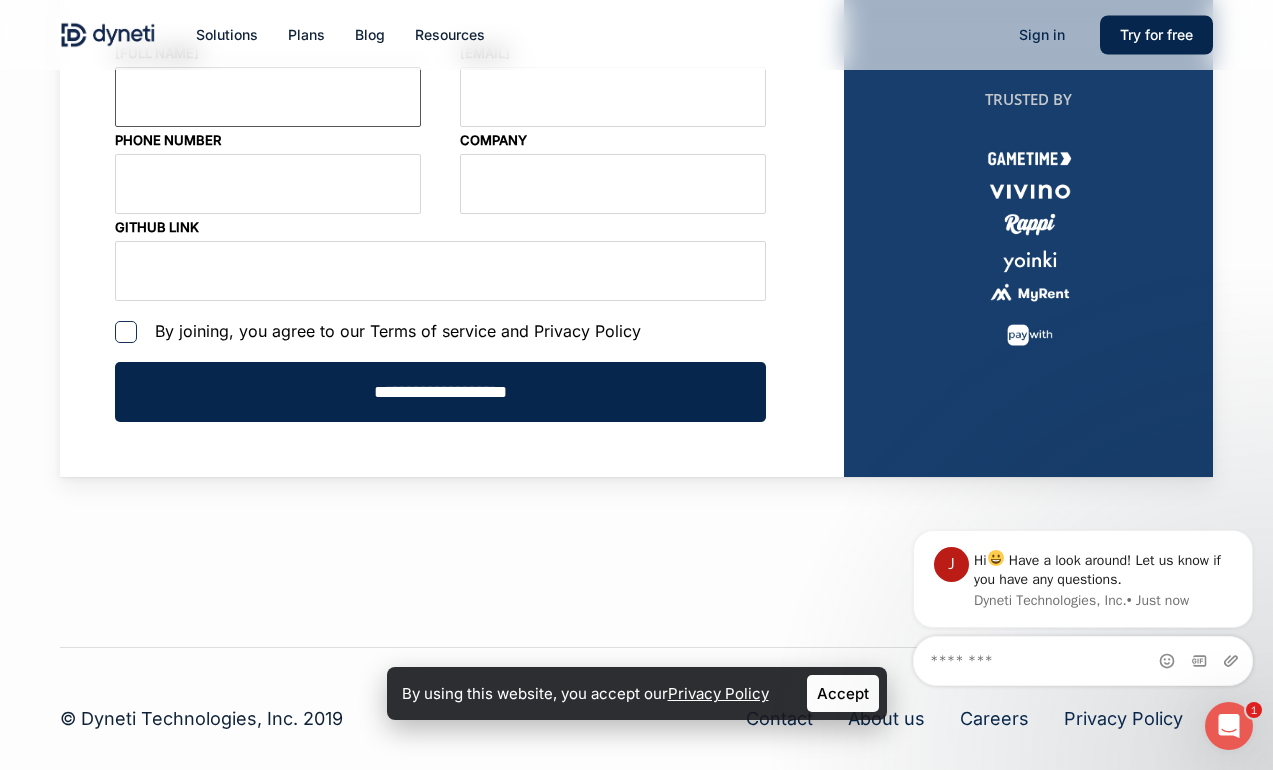 click at bounding box center [268, 97] 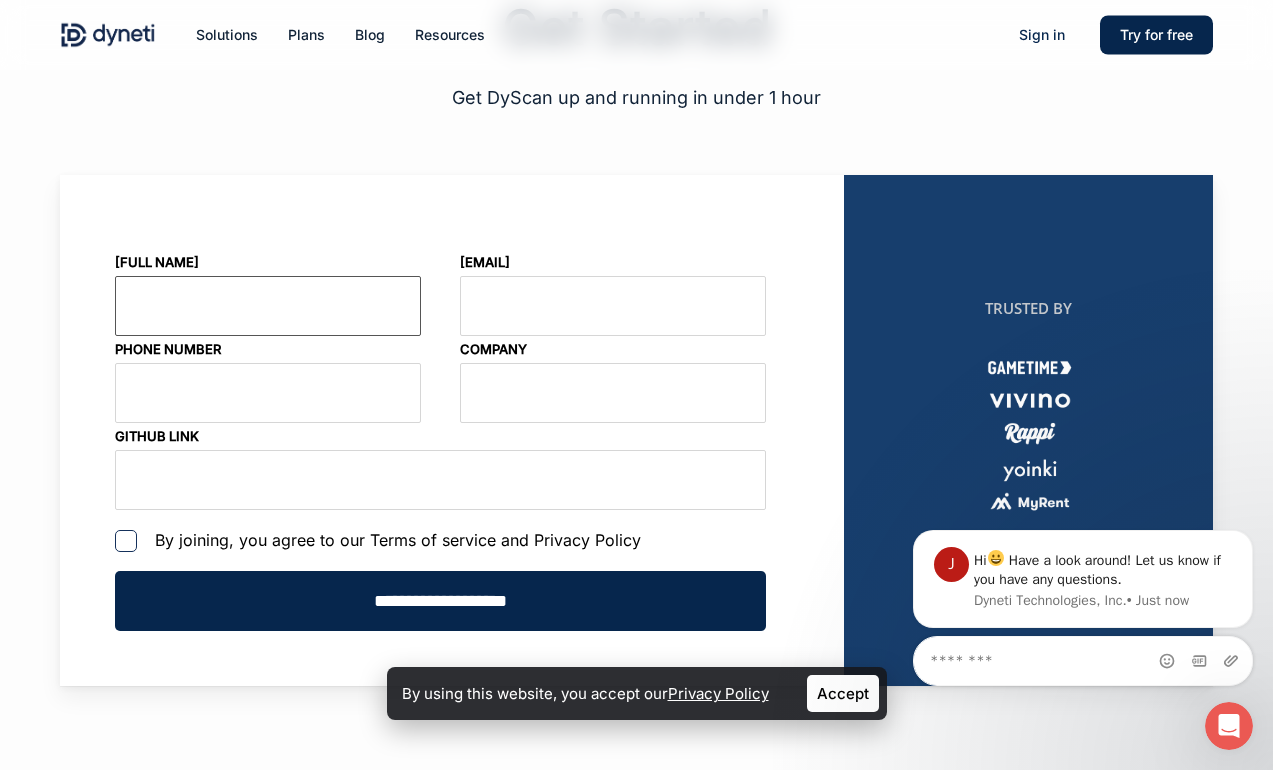 scroll, scrollTop: 0, scrollLeft: 0, axis: both 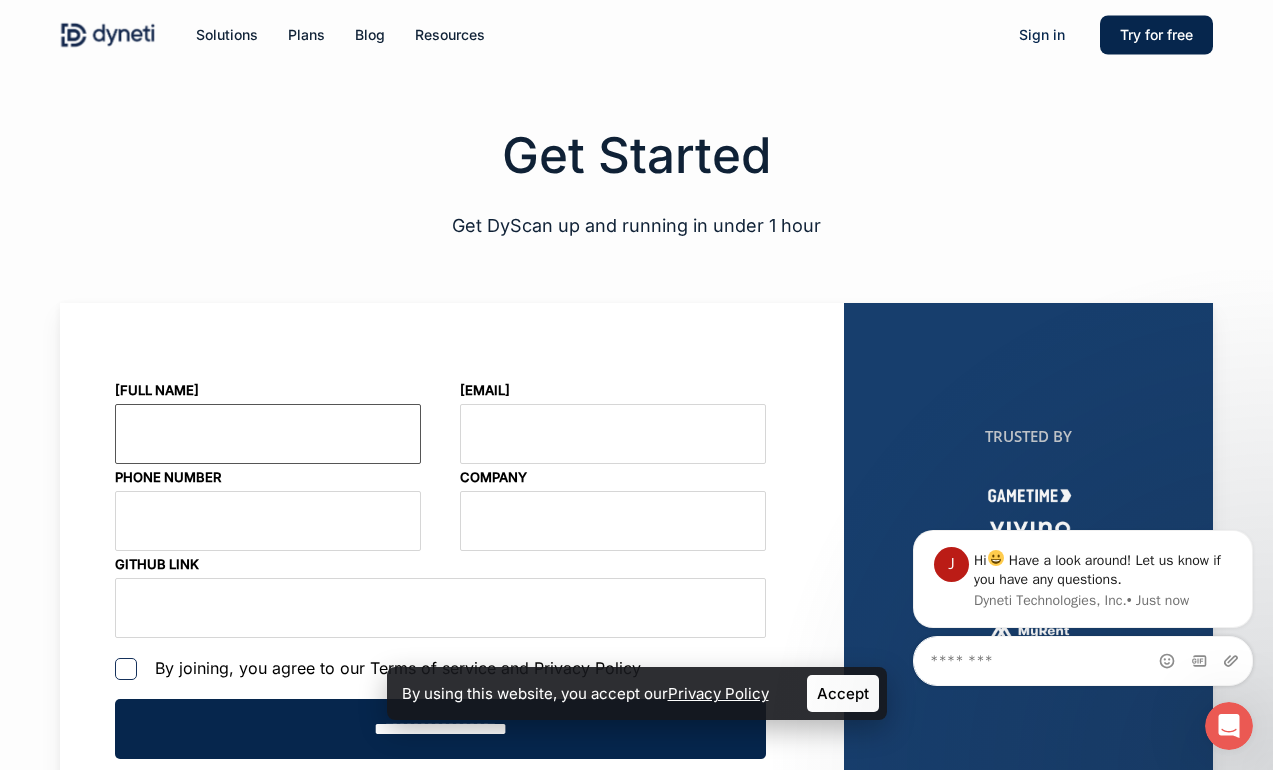 paste on "**********" 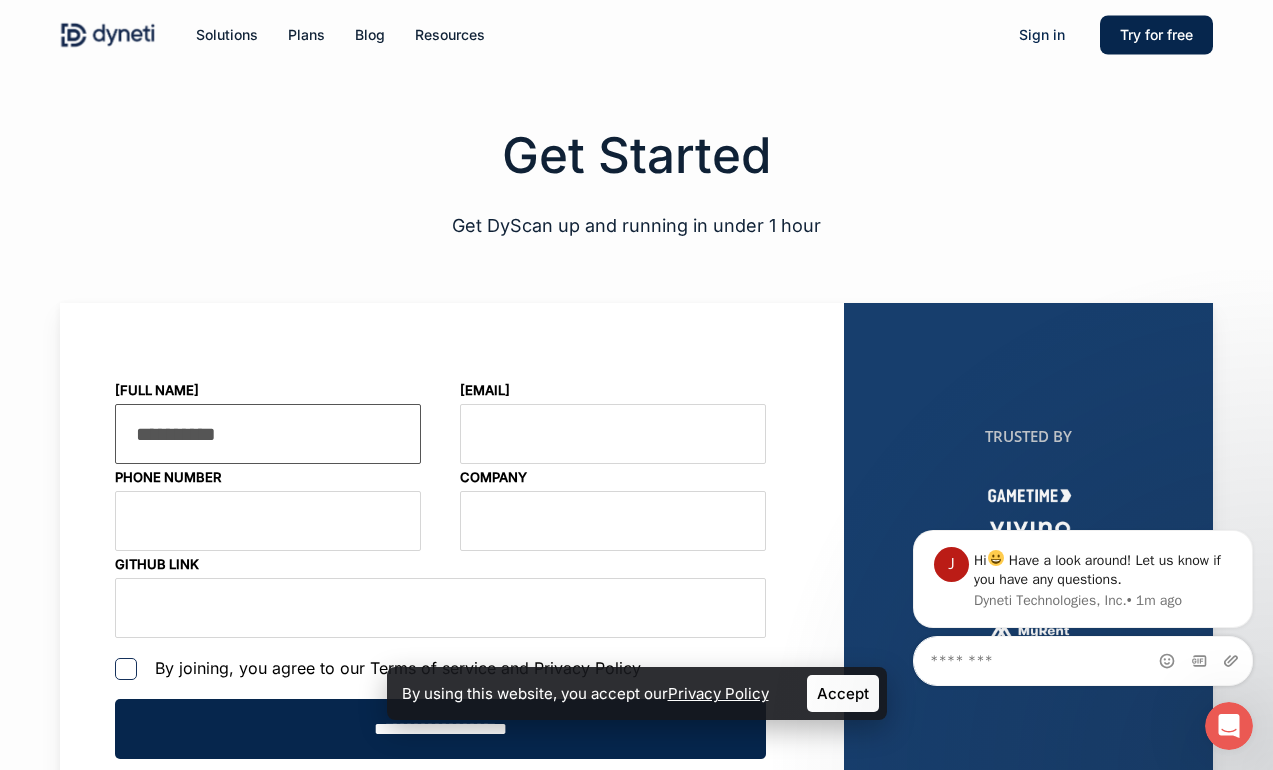 type on "**********" 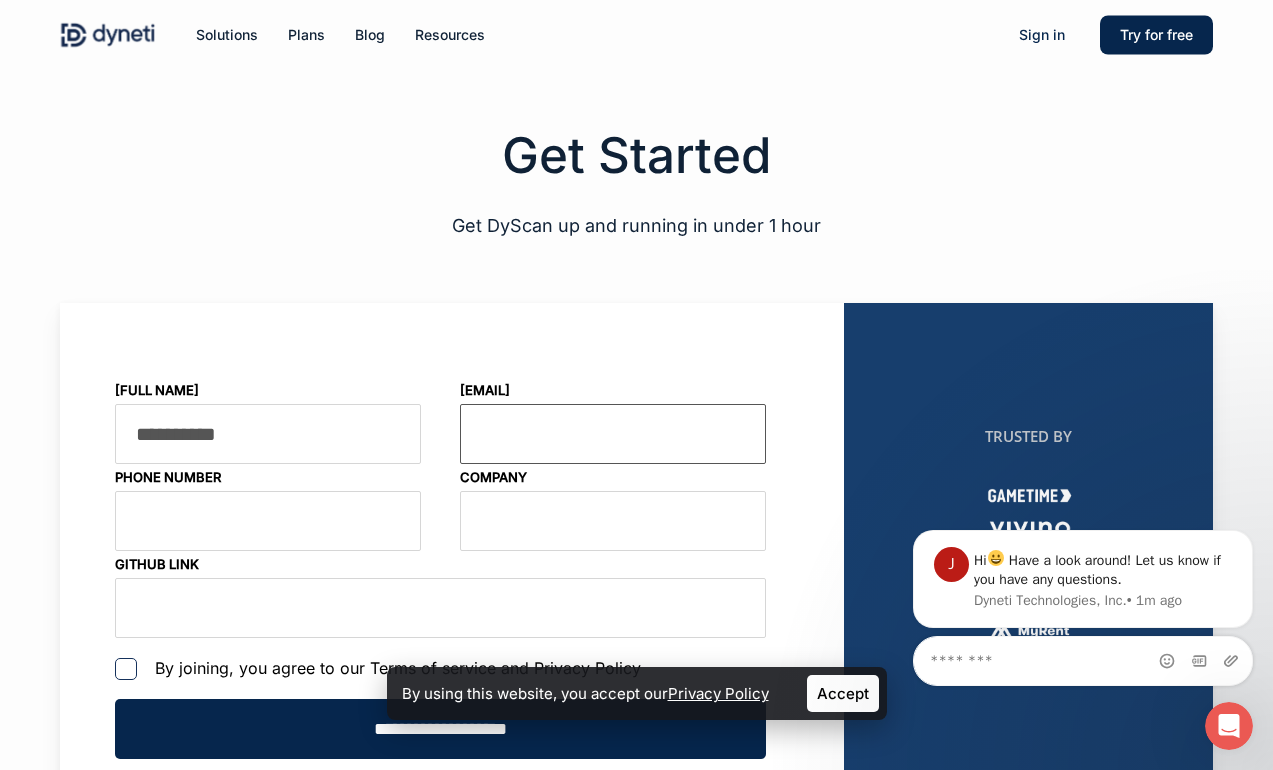 click at bounding box center [613, 434] 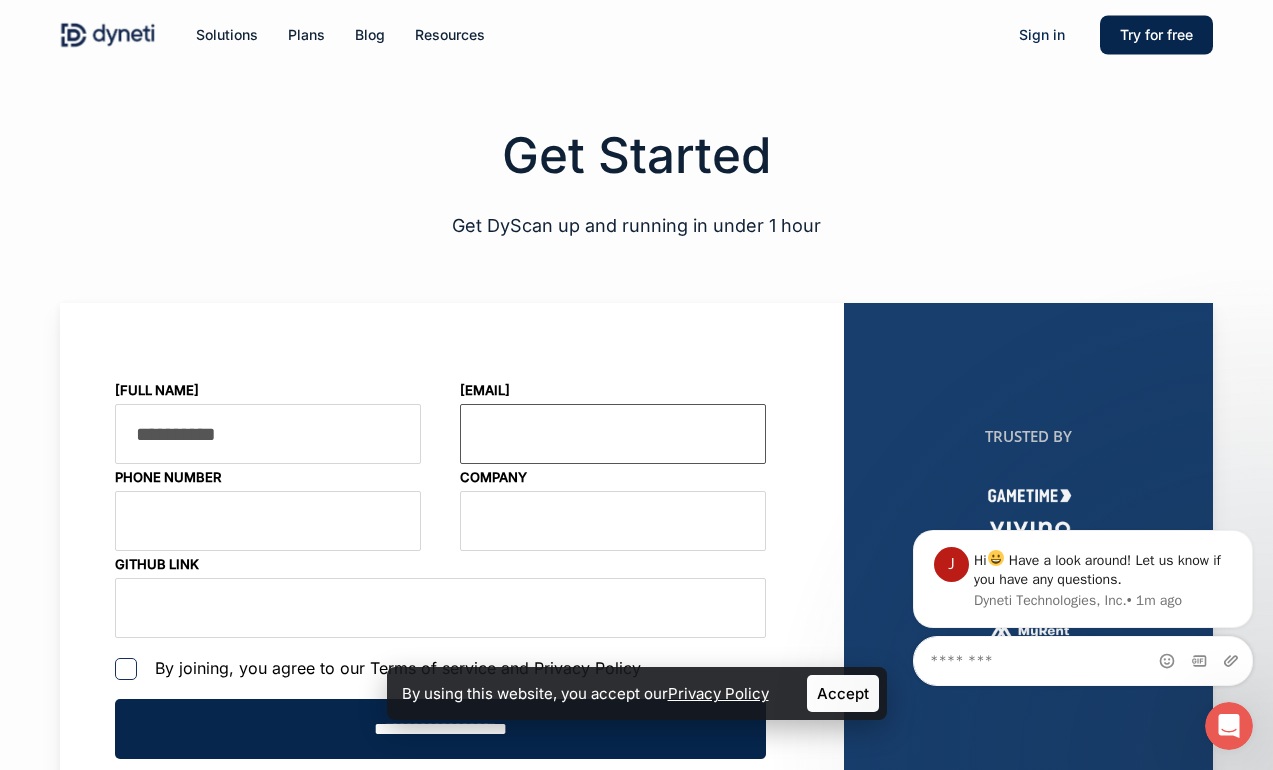paste on "**********" 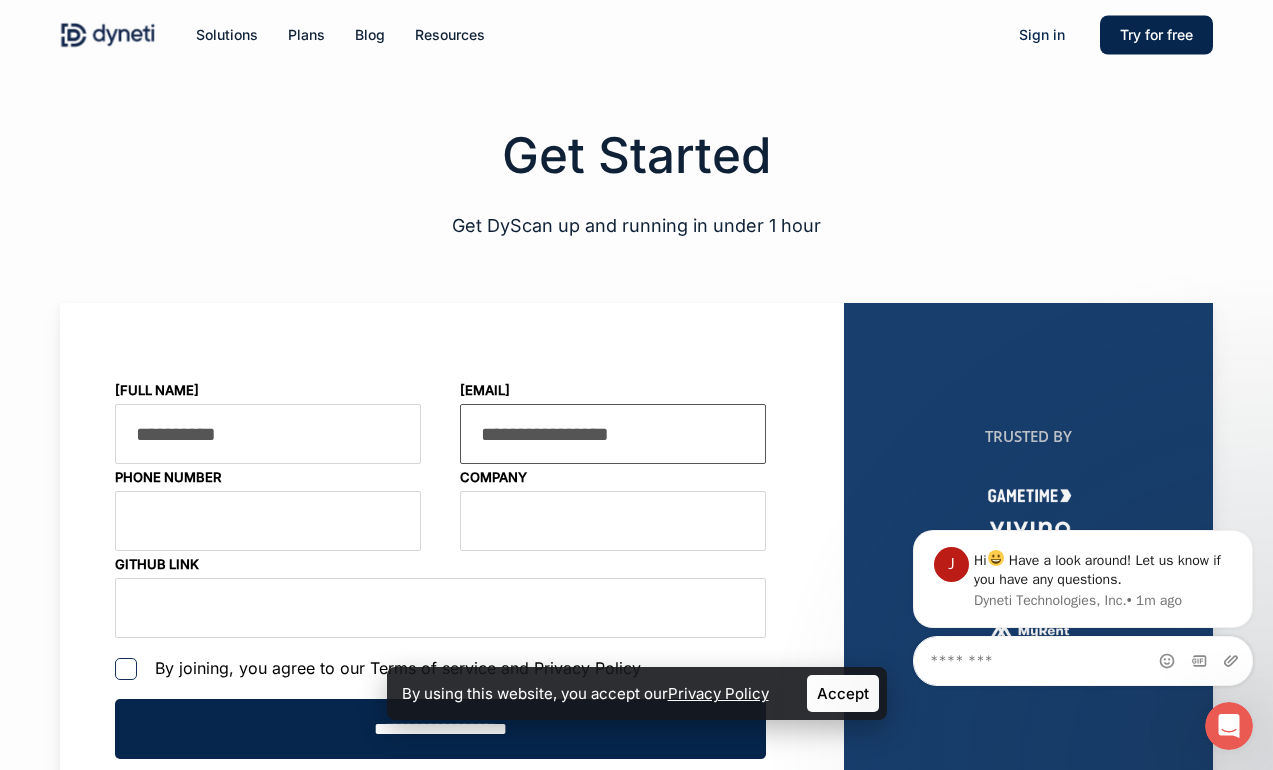 type on "**********" 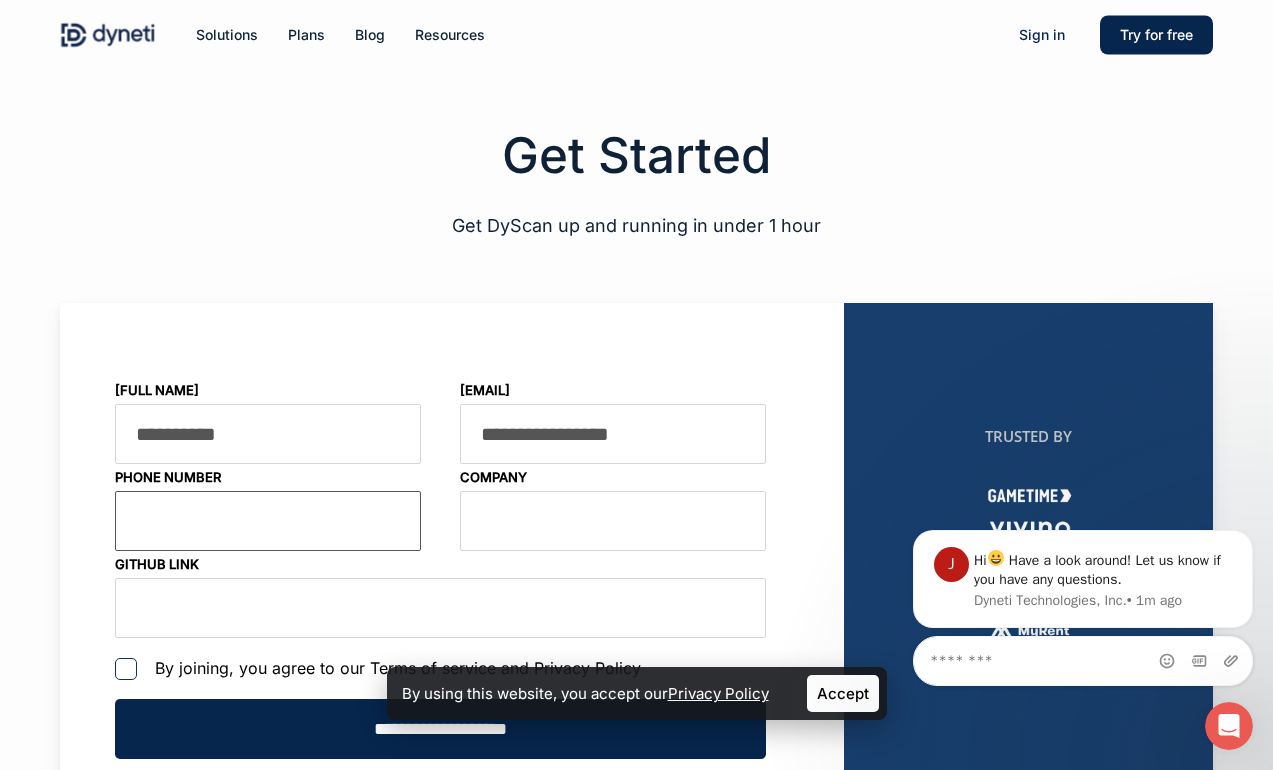 click at bounding box center [268, 521] 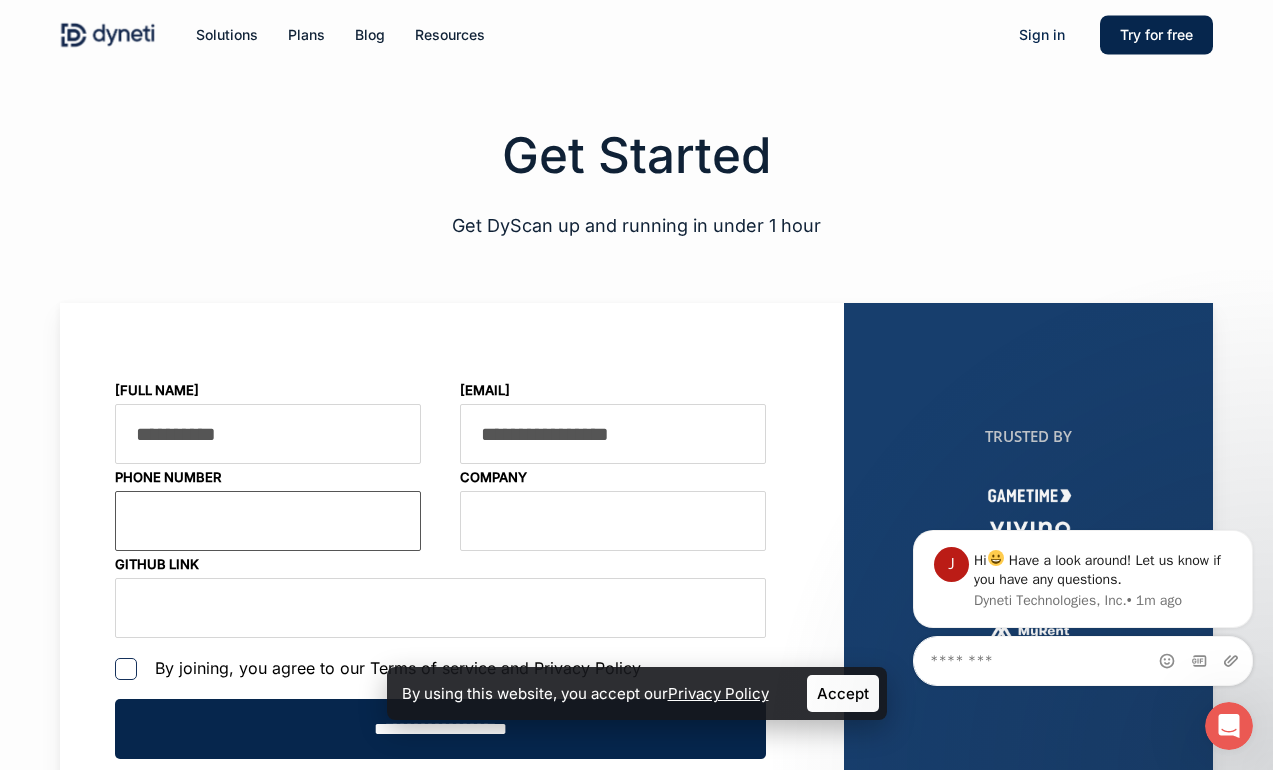 paste on "**********" 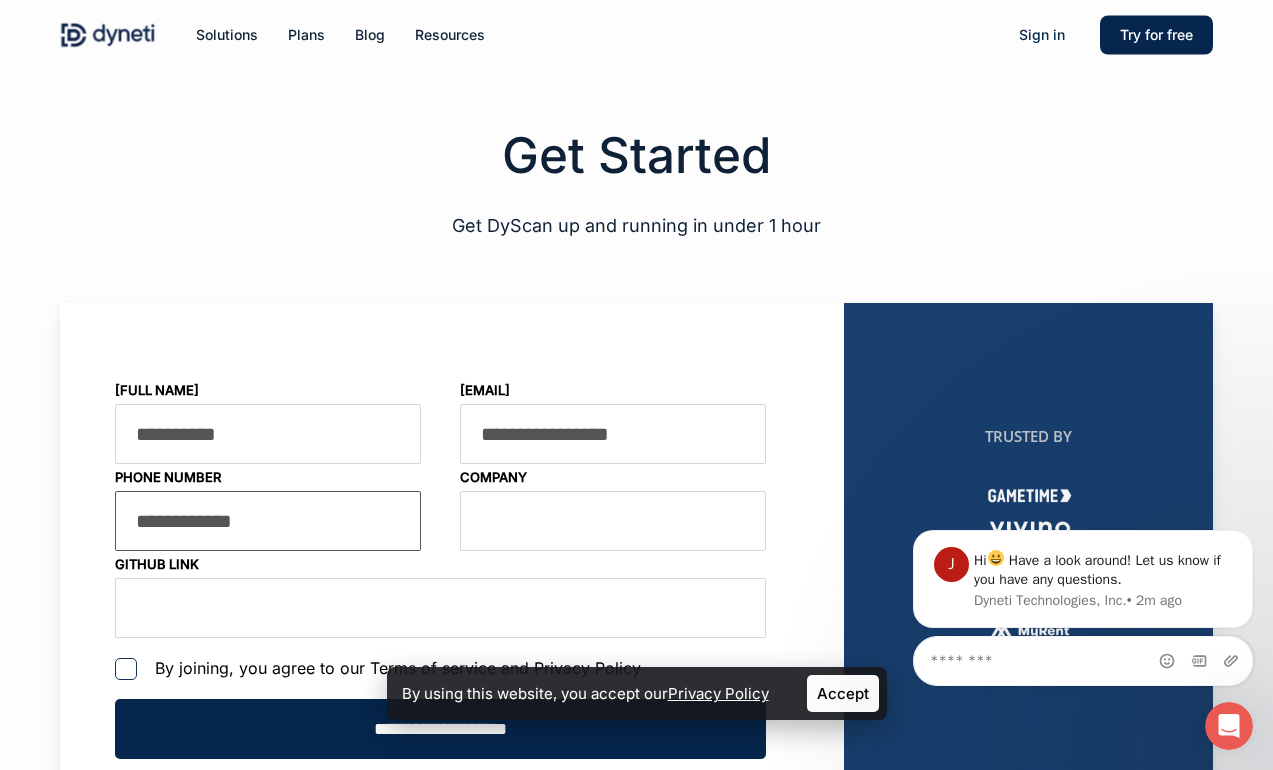 type on "**********" 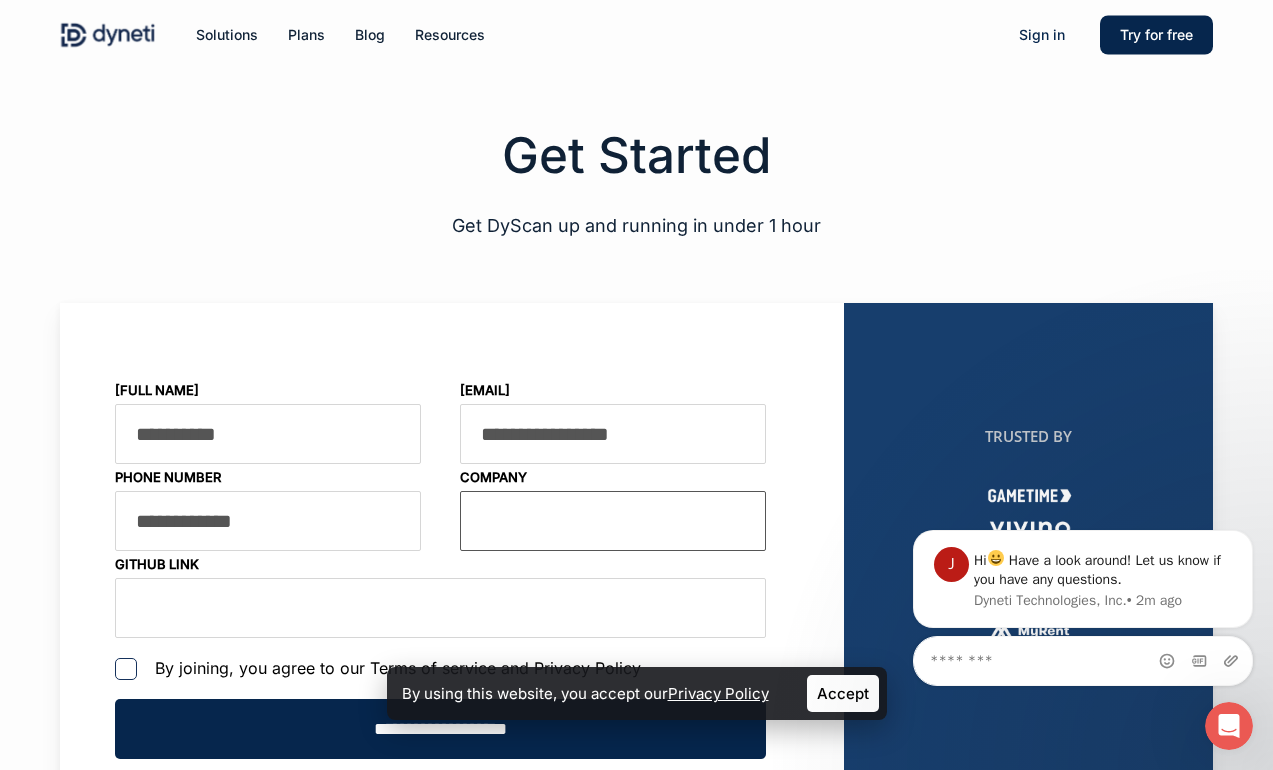 click at bounding box center [613, 521] 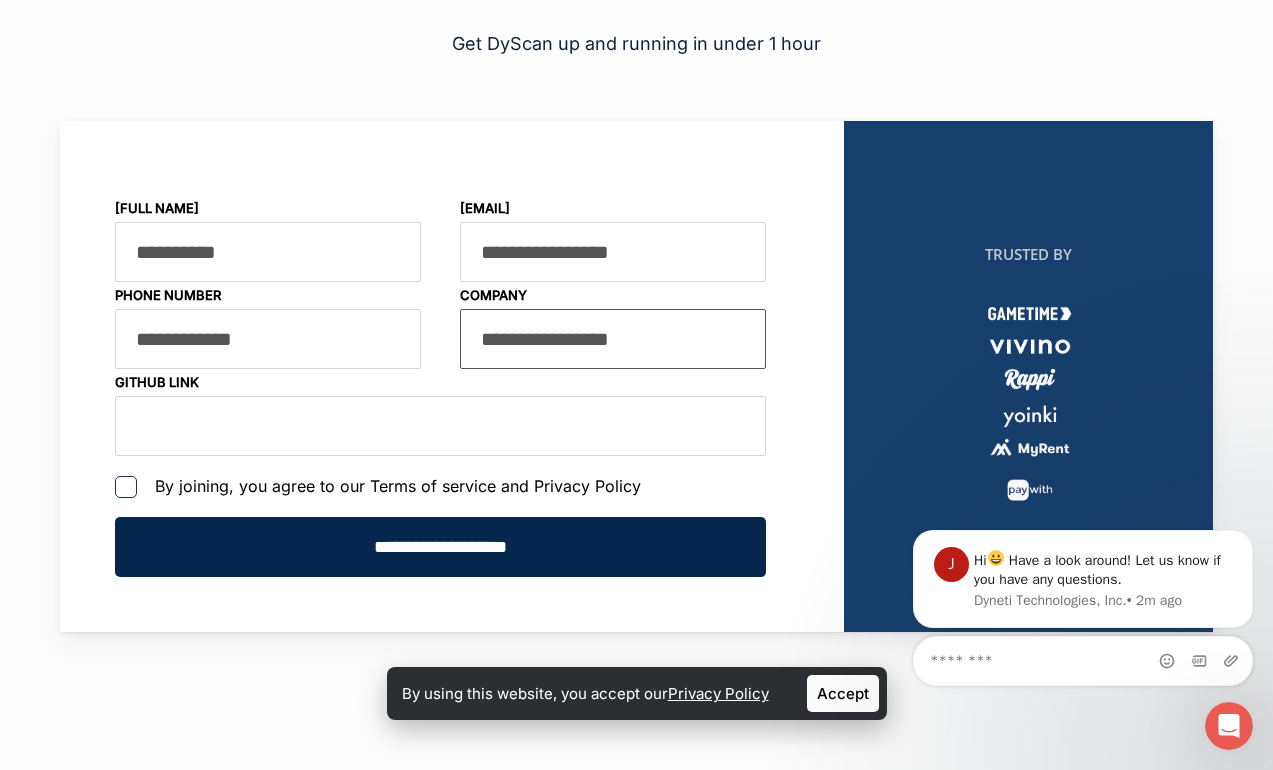 scroll, scrollTop: 343, scrollLeft: 0, axis: vertical 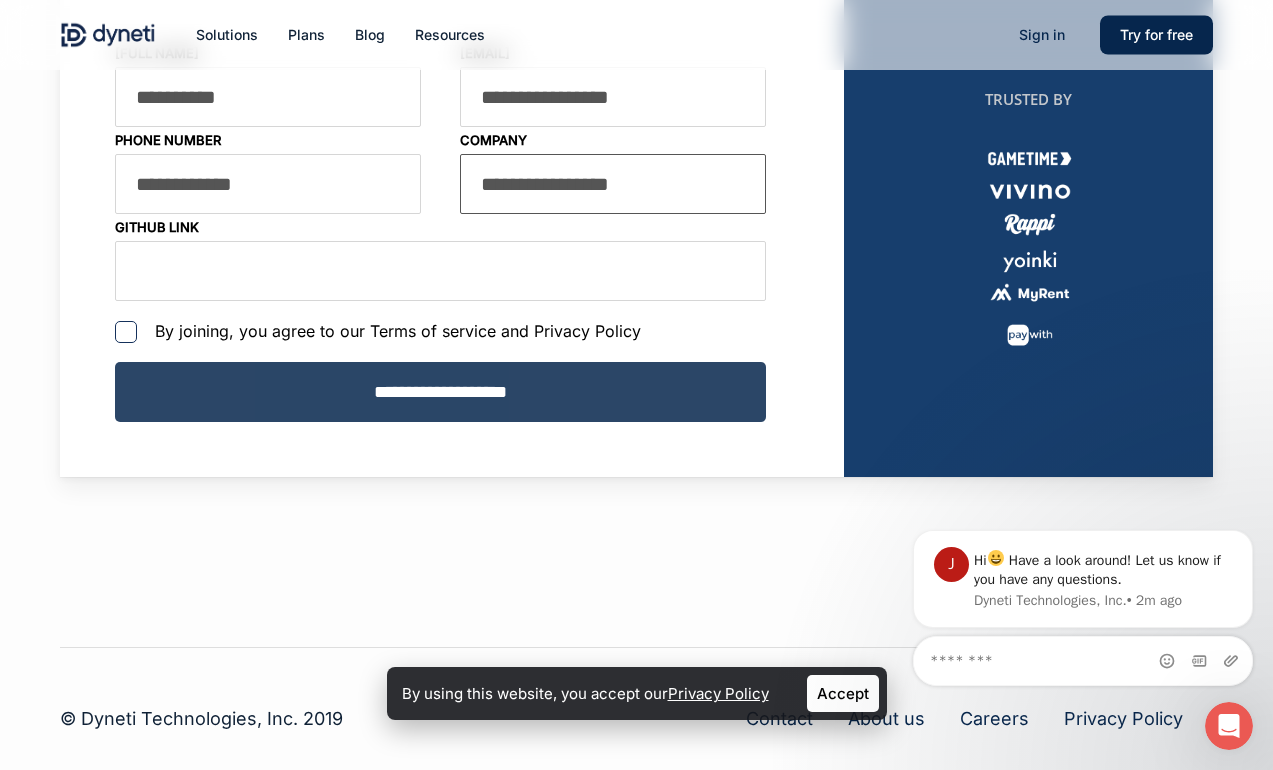 type on "**********" 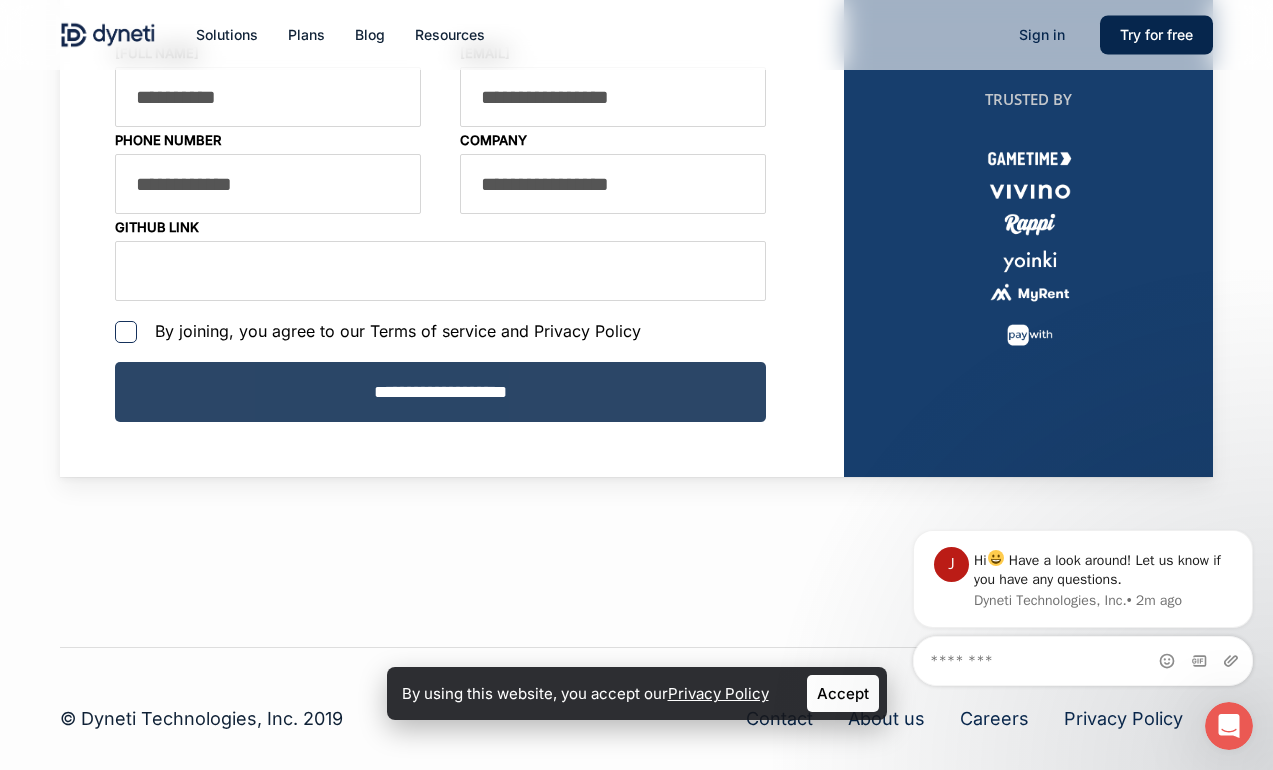 click on "**********" at bounding box center (440, 392) 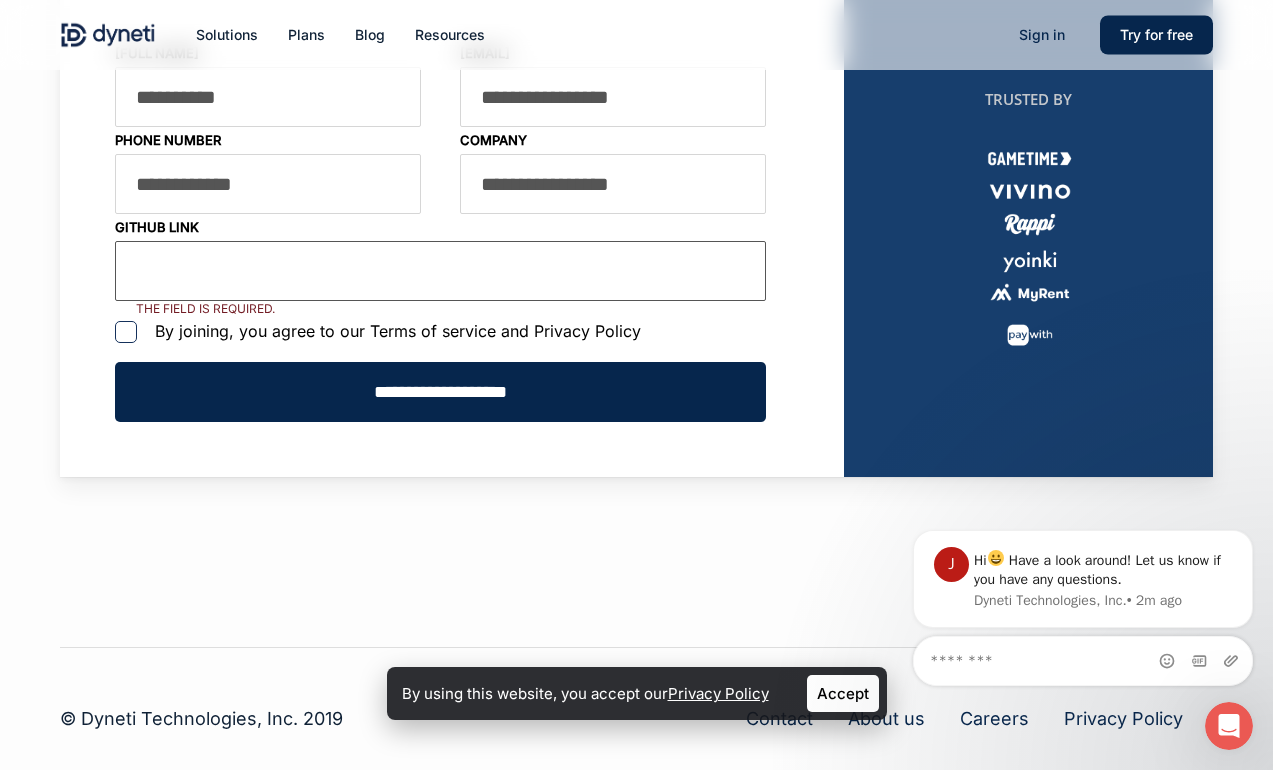 click at bounding box center (440, 271) 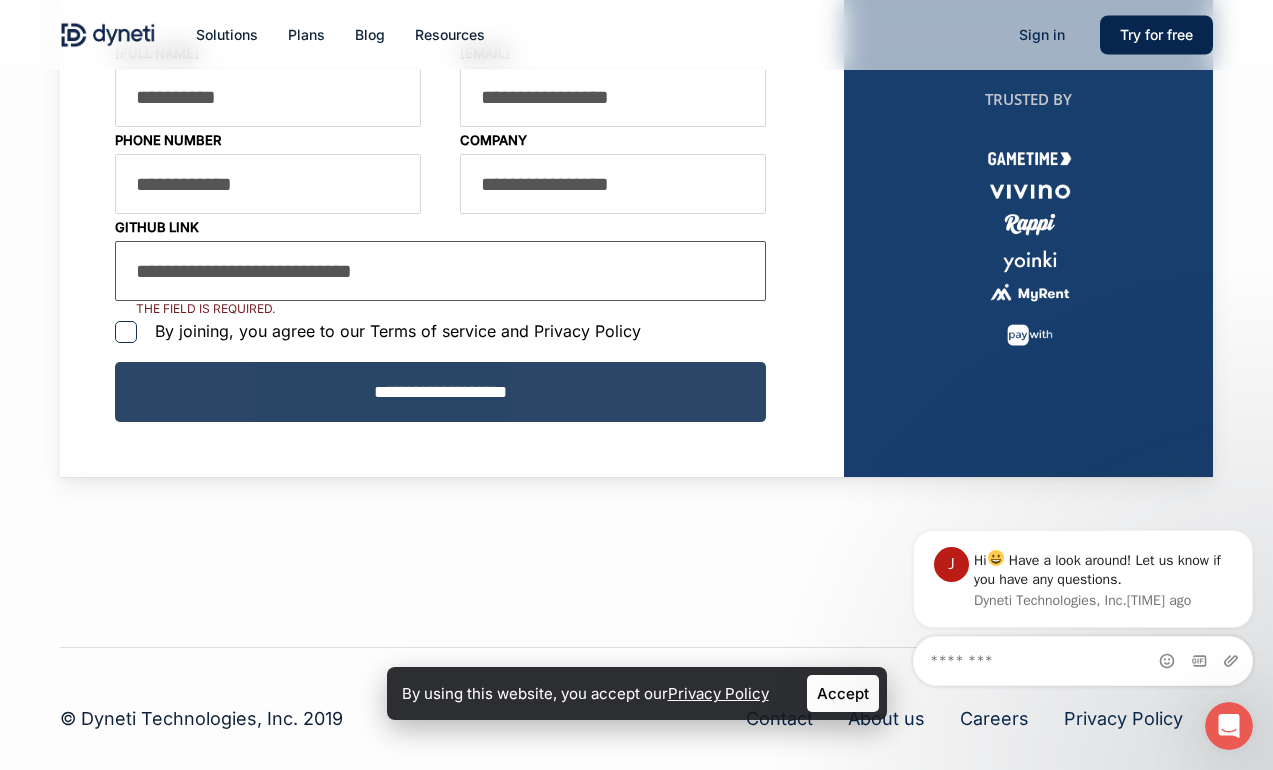 type on "**********" 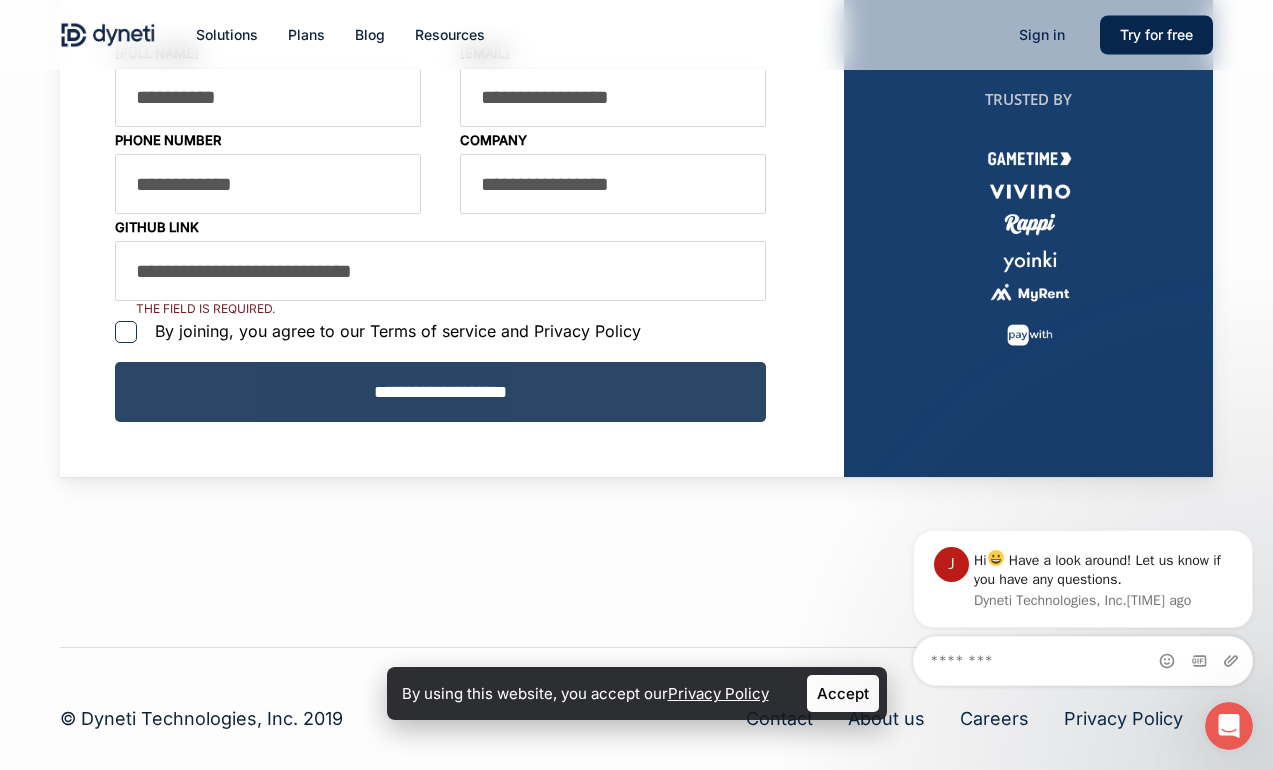 click on "**********" at bounding box center [440, 392] 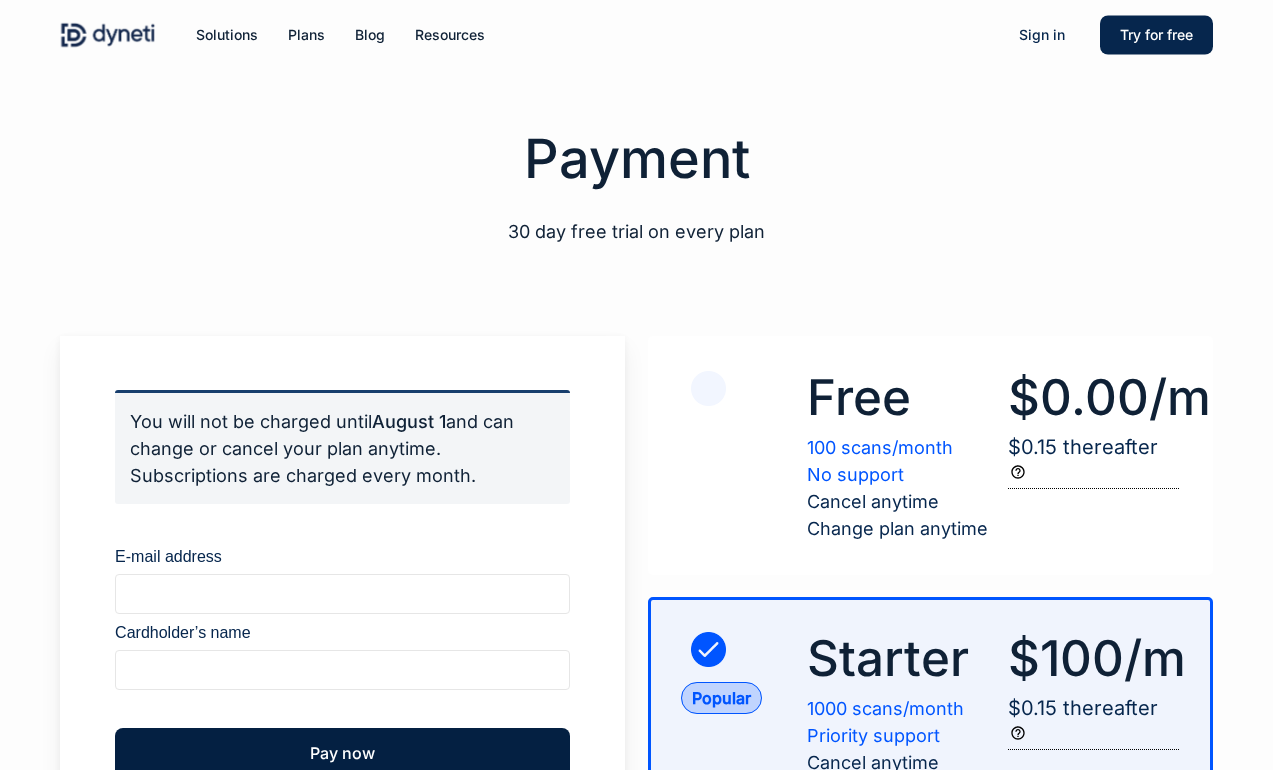 scroll, scrollTop: 0, scrollLeft: 0, axis: both 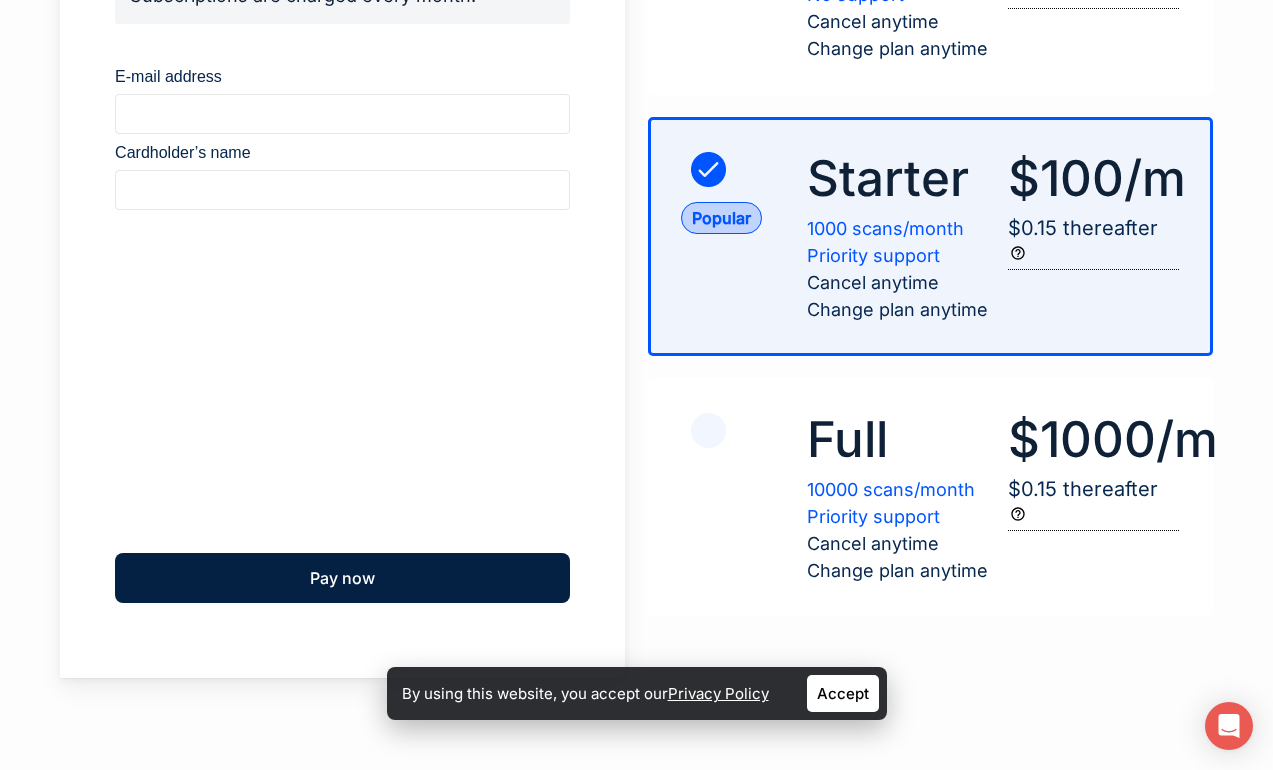click on "You will not be charged until  August 1  and can change or cancel your plan anytime. Subscriptions are charged every month.
E-mail address
Cardholder’s name
Pay now
Payment details
Starter (Free for 30 days)" at bounding box center (342, 266) 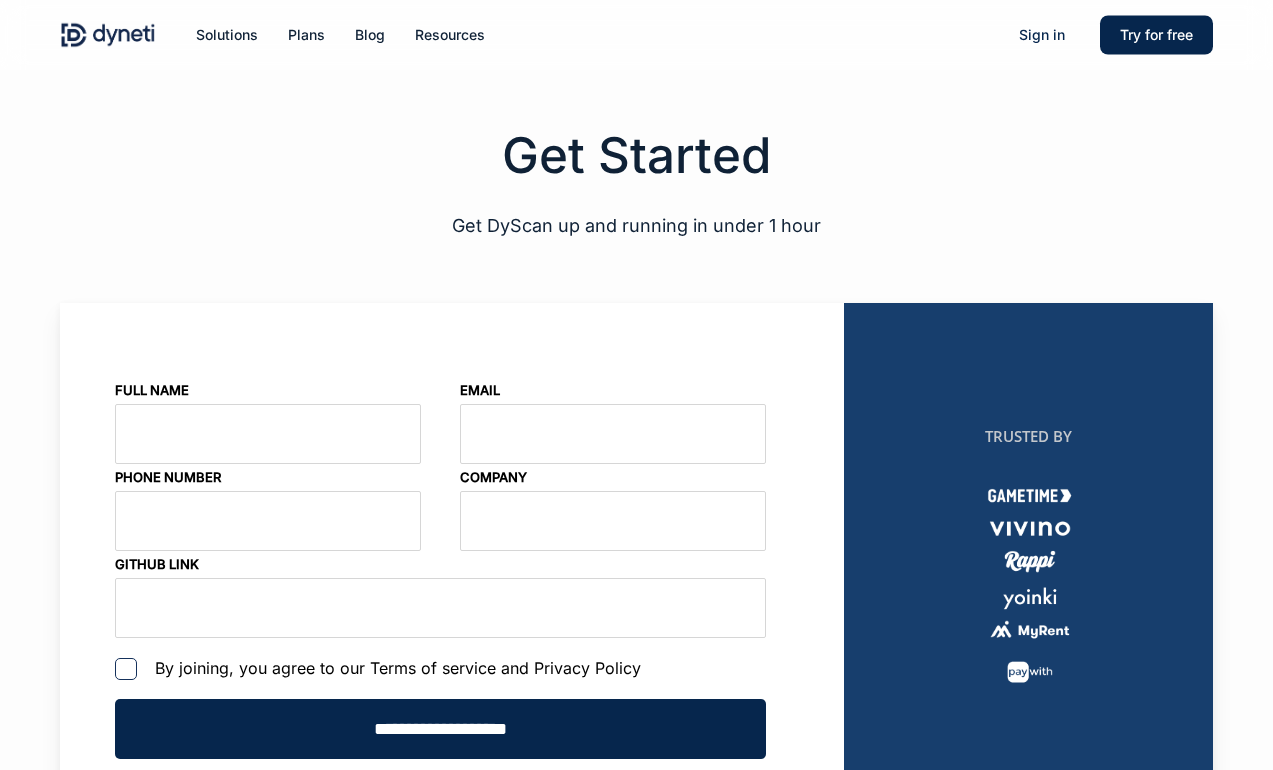 scroll, scrollTop: 343, scrollLeft: 0, axis: vertical 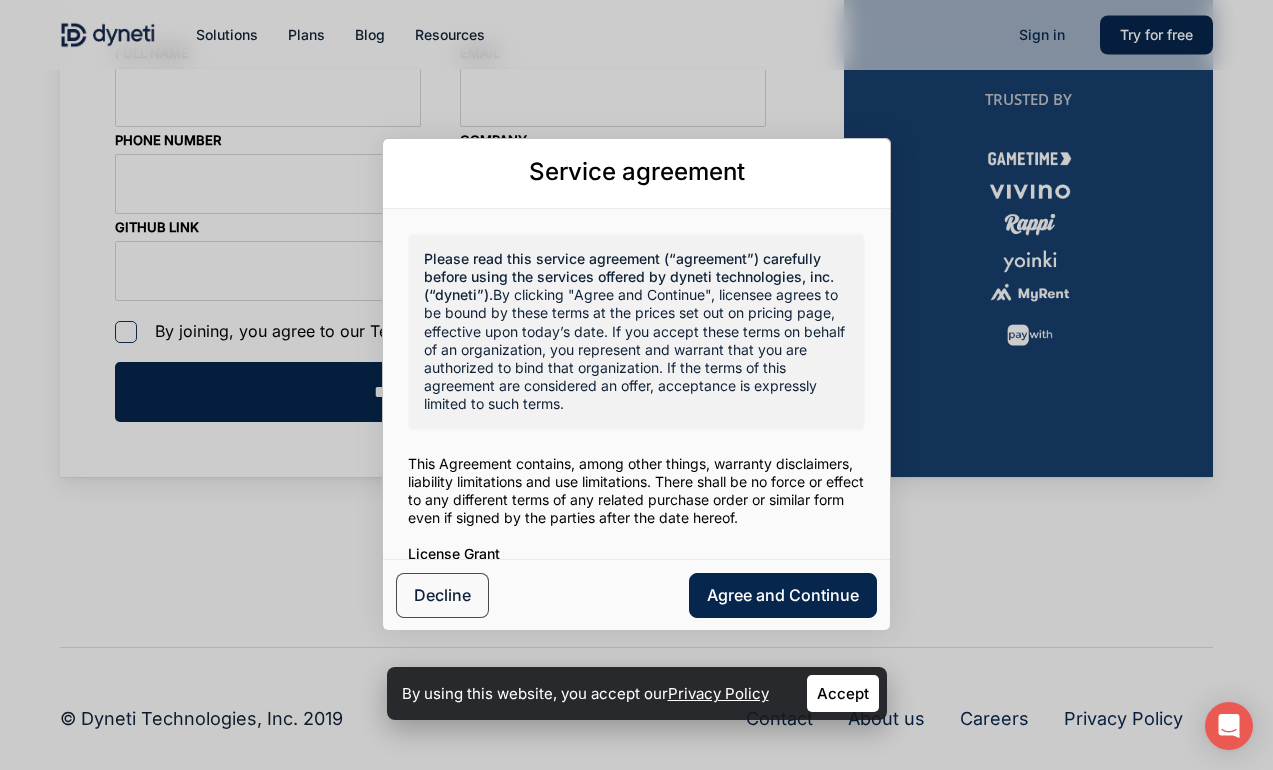 click on "Decline" at bounding box center [442, 595] 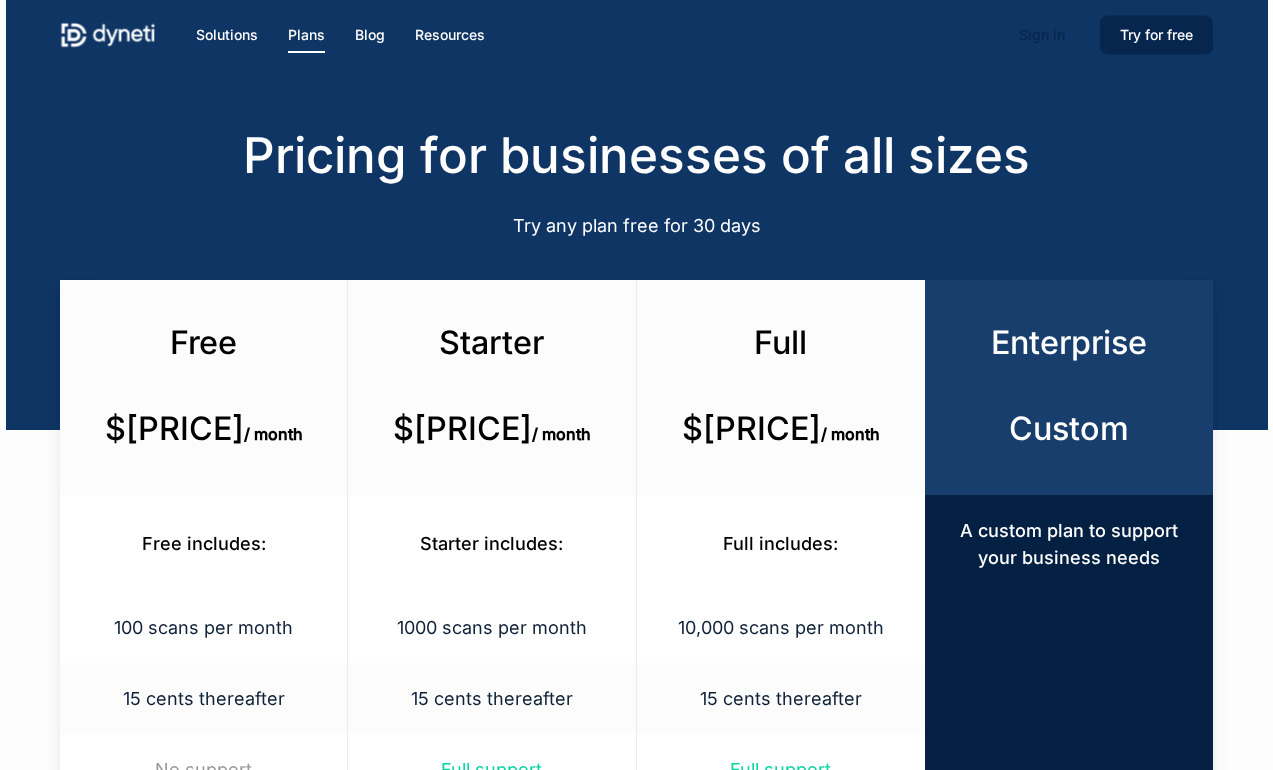 scroll, scrollTop: 0, scrollLeft: 0, axis: both 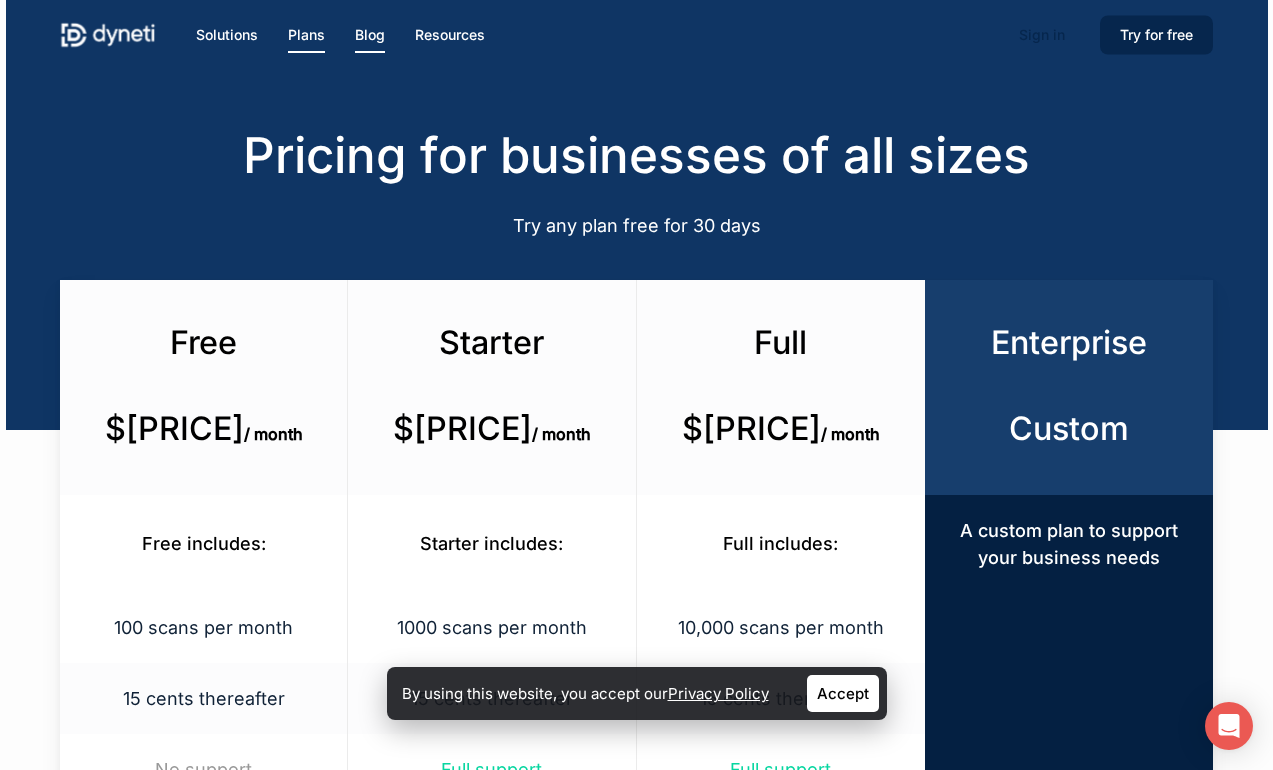 click on "Blog" at bounding box center (370, 34) 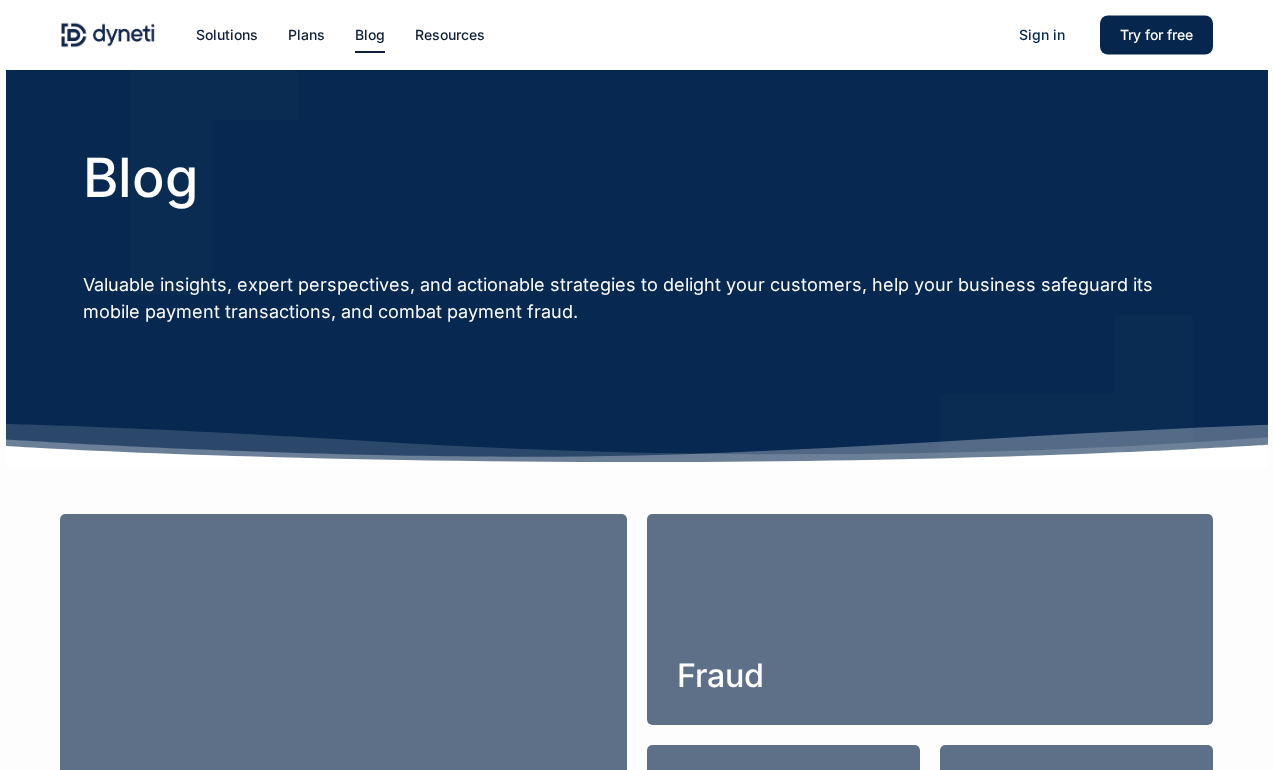 scroll, scrollTop: 0, scrollLeft: 0, axis: both 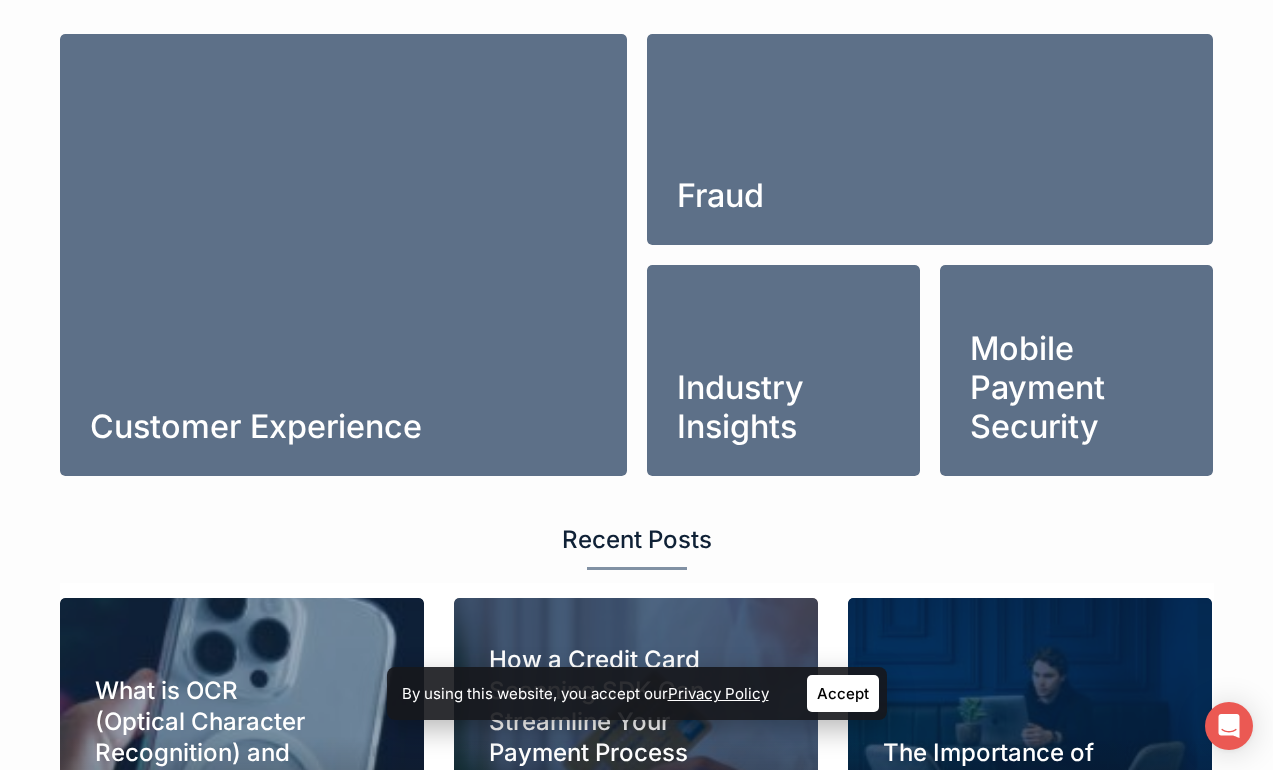 click on "What is OCR (Optical Character Recognition) and How Does it Work in Payments?" at bounding box center (242, 752) 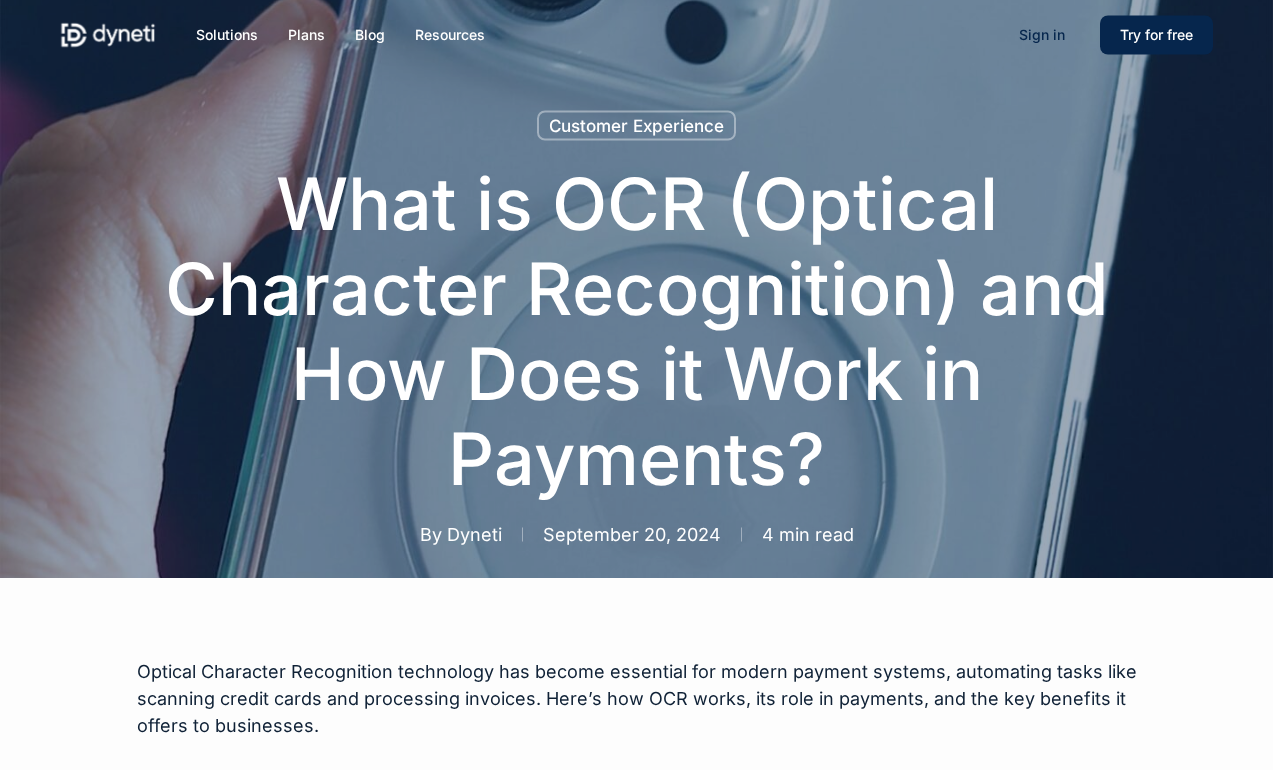 scroll, scrollTop: 0, scrollLeft: 0, axis: both 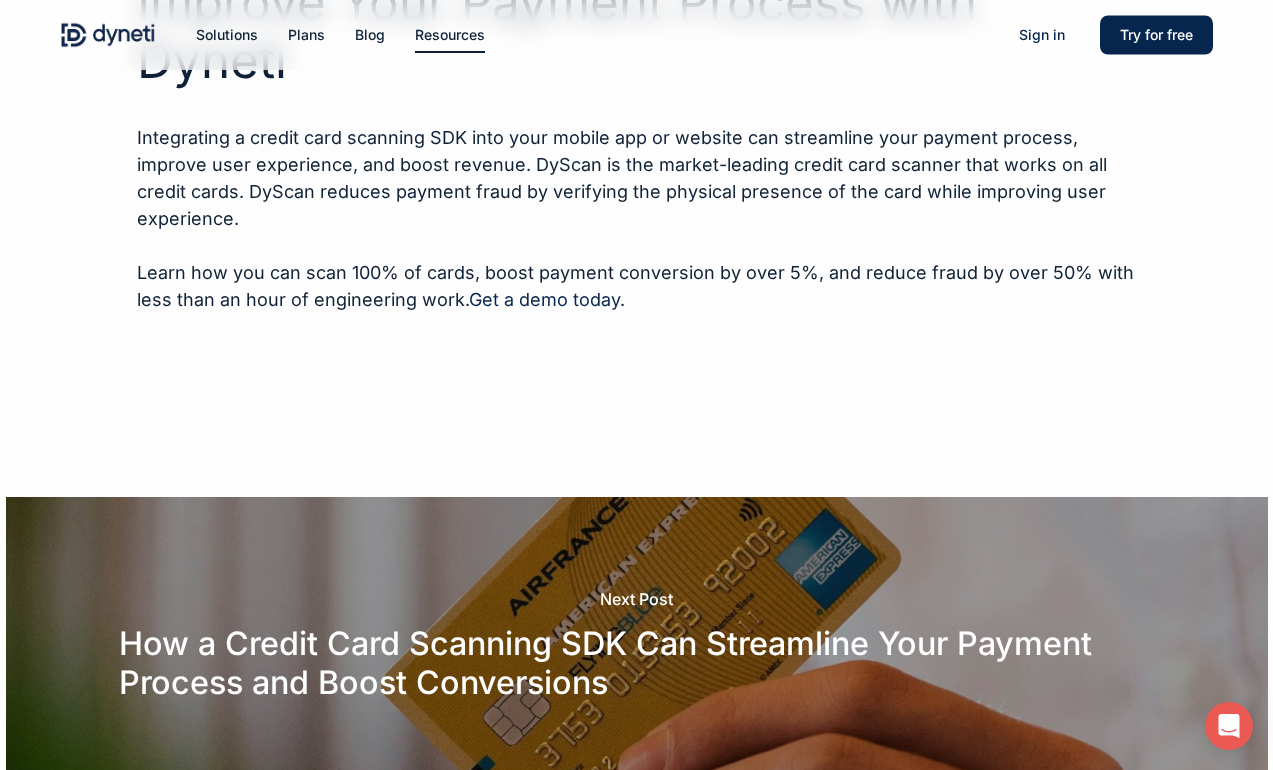 click on "Resources" at bounding box center (450, 34) 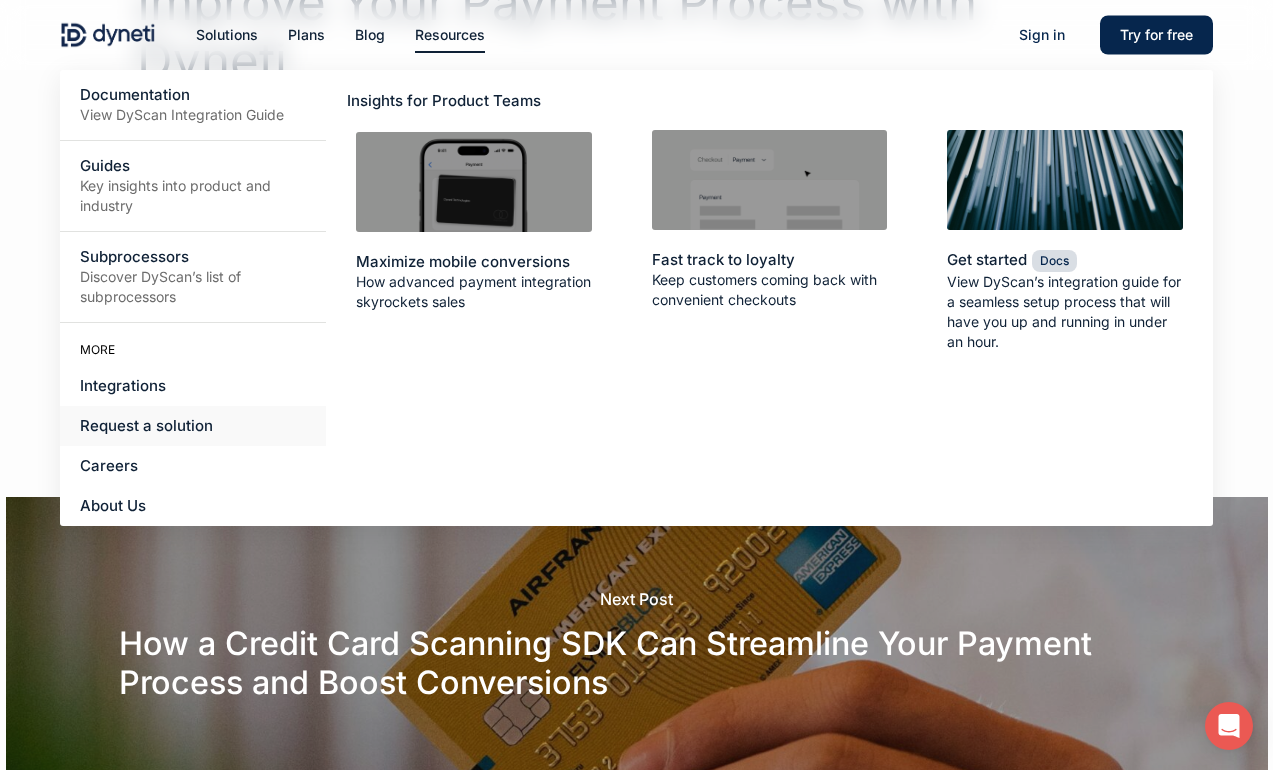 click on "Request a solution" at bounding box center [146, 425] 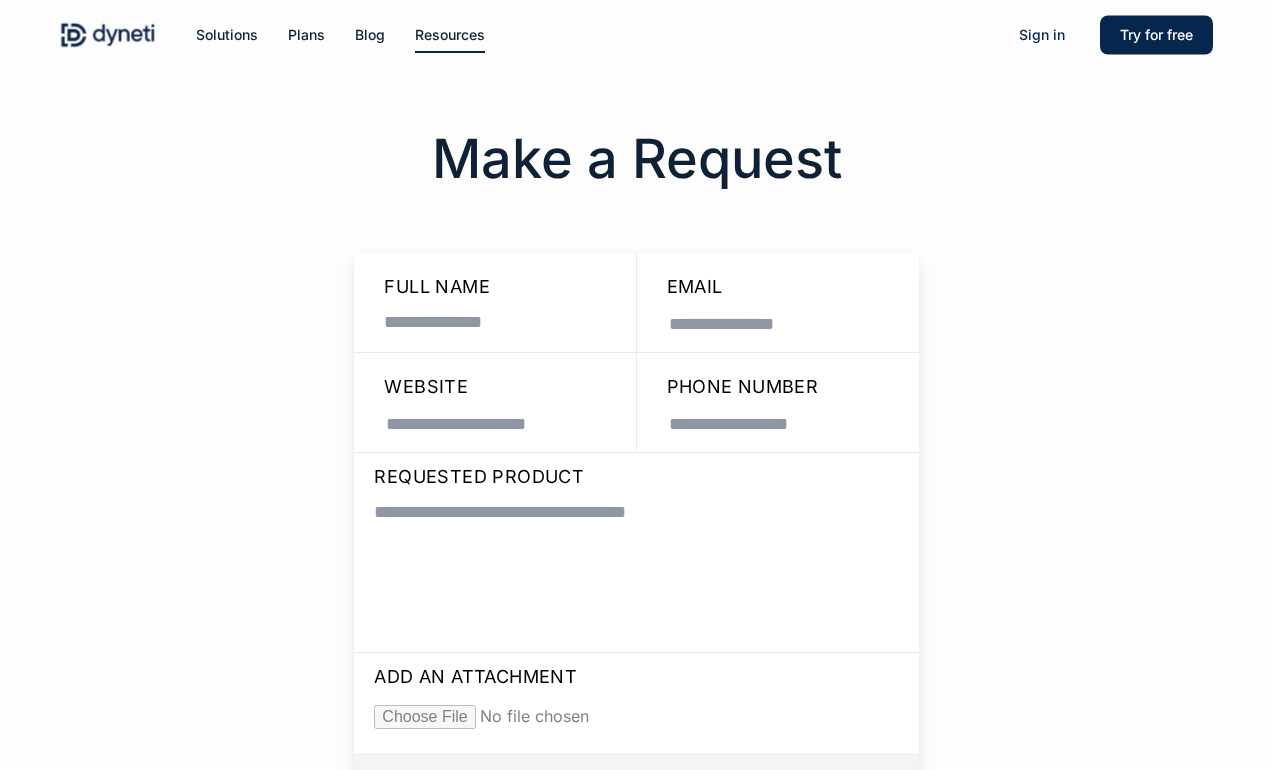 scroll, scrollTop: 0, scrollLeft: 0, axis: both 